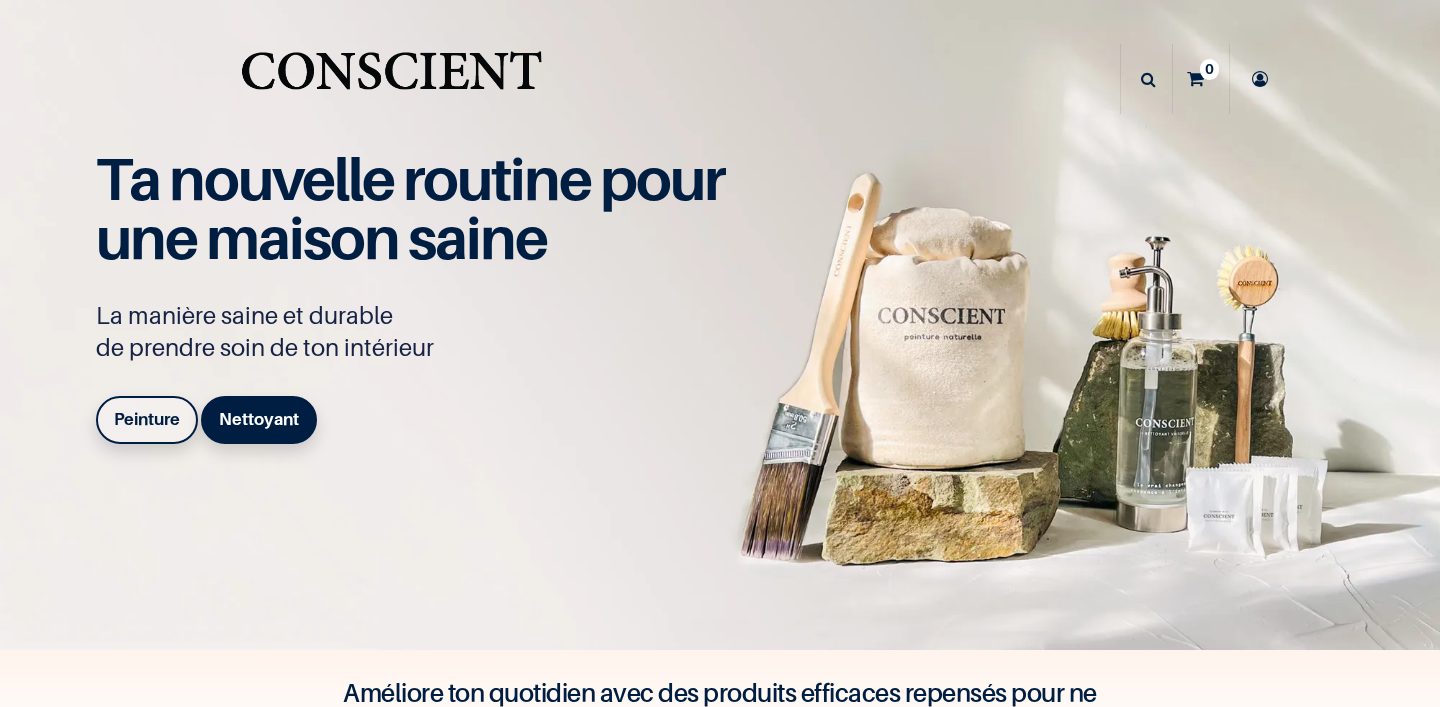scroll, scrollTop: 0, scrollLeft: 0, axis: both 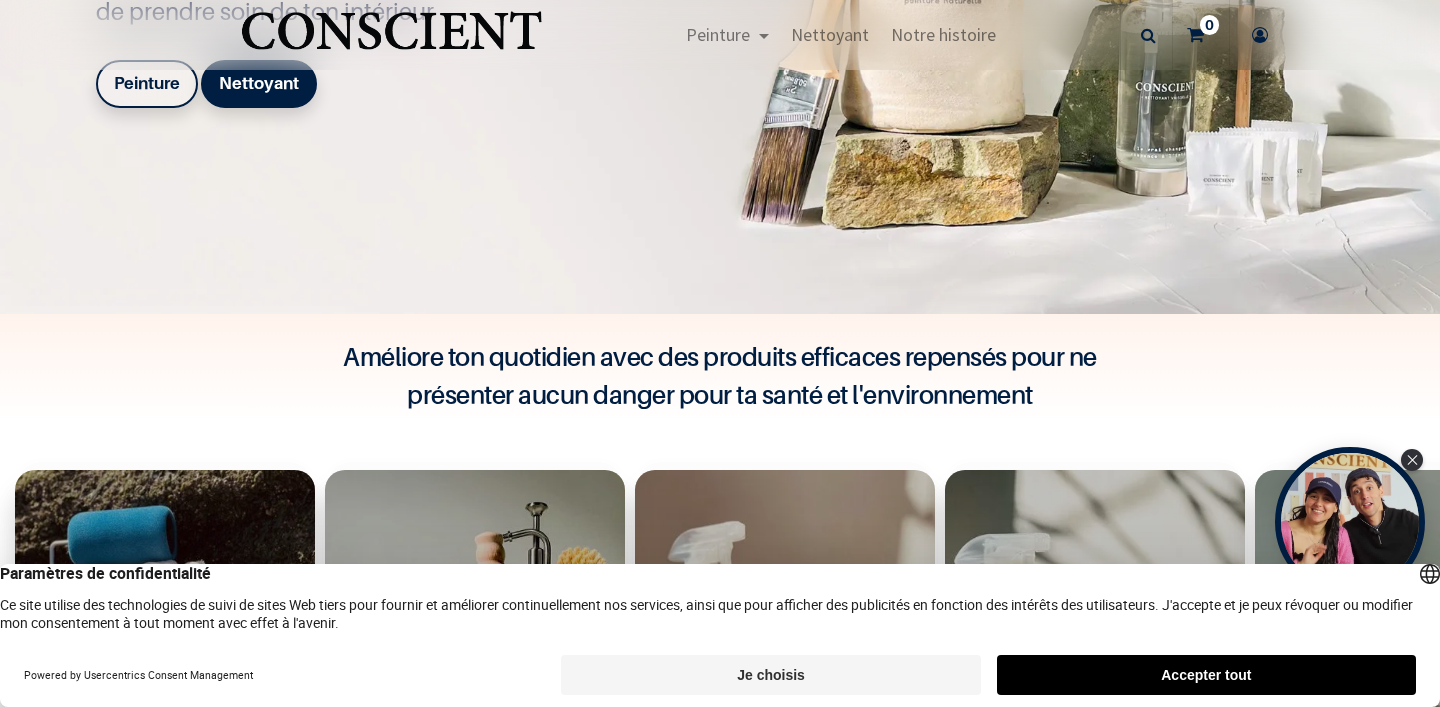 click on "Accepter tout" at bounding box center (1206, 675) 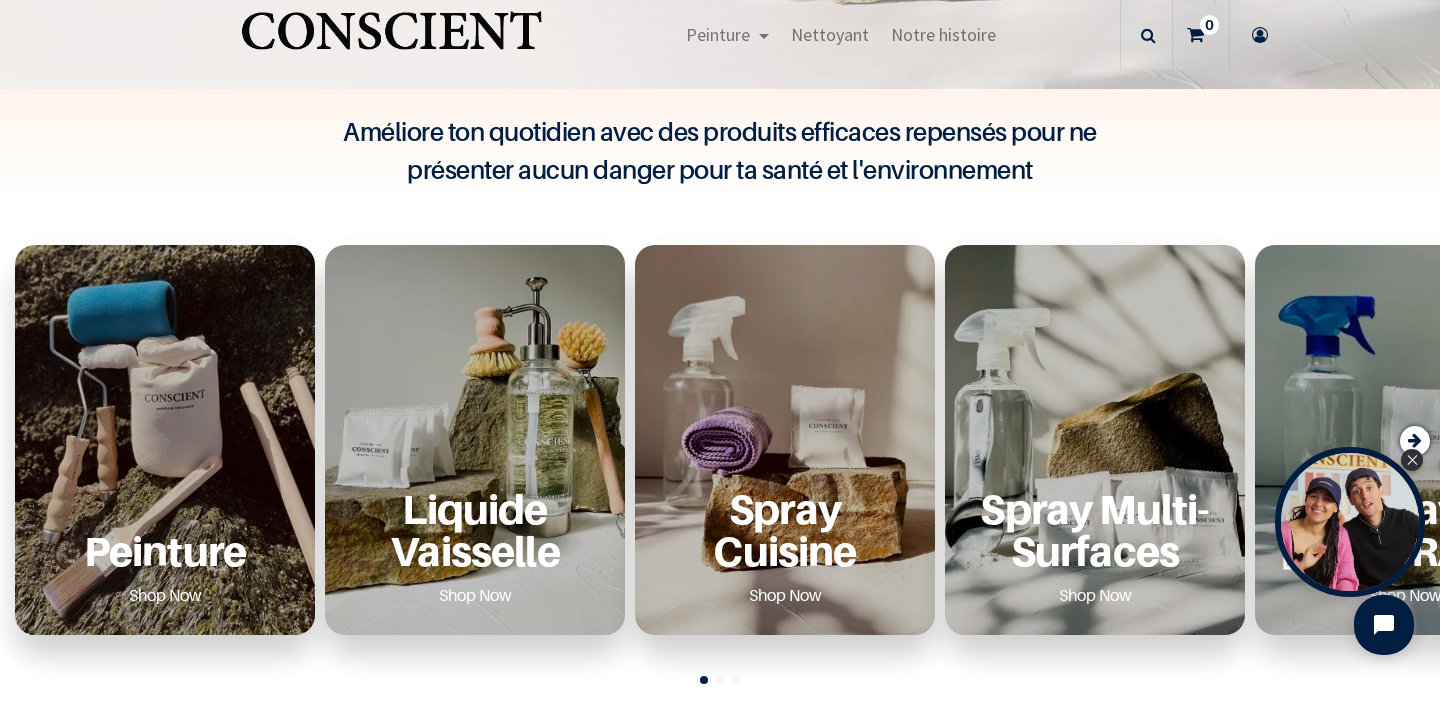 scroll, scrollTop: 569, scrollLeft: 0, axis: vertical 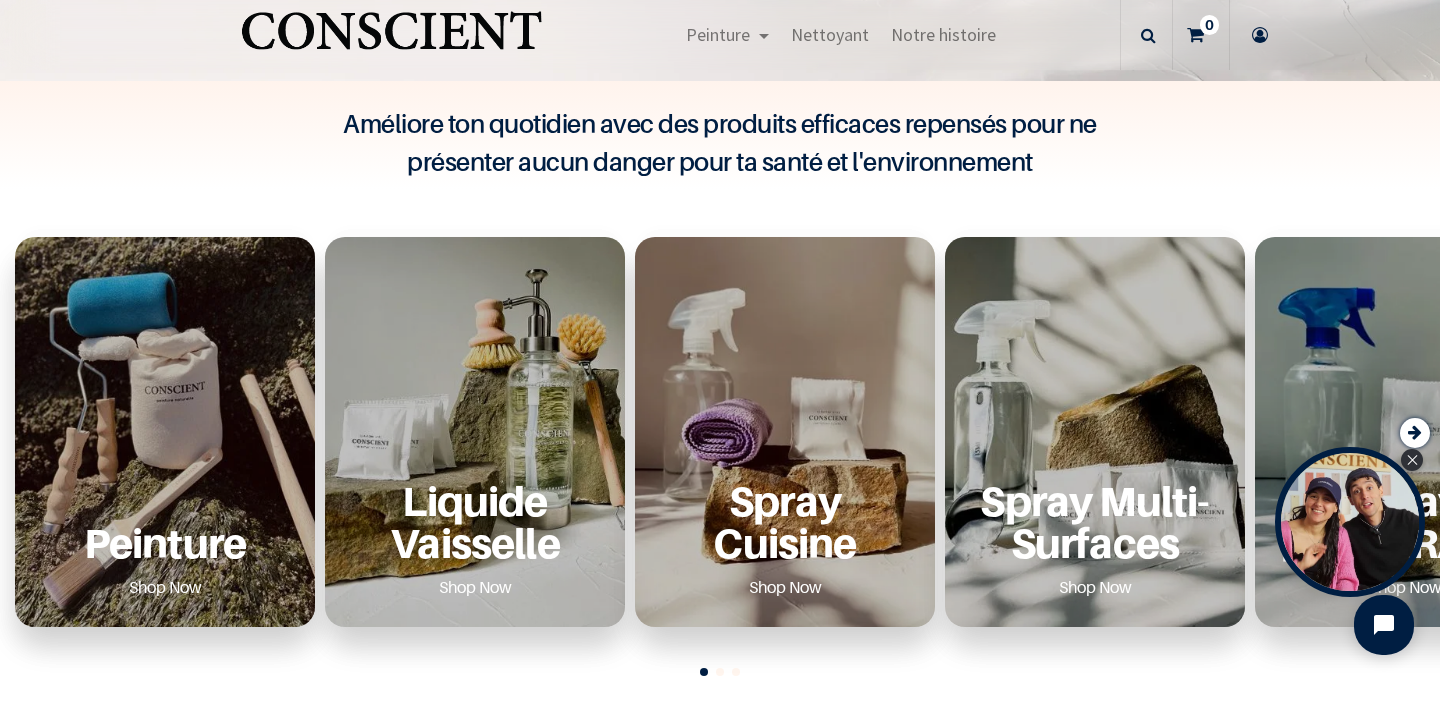 click on "Peinture" at bounding box center (165, 542) 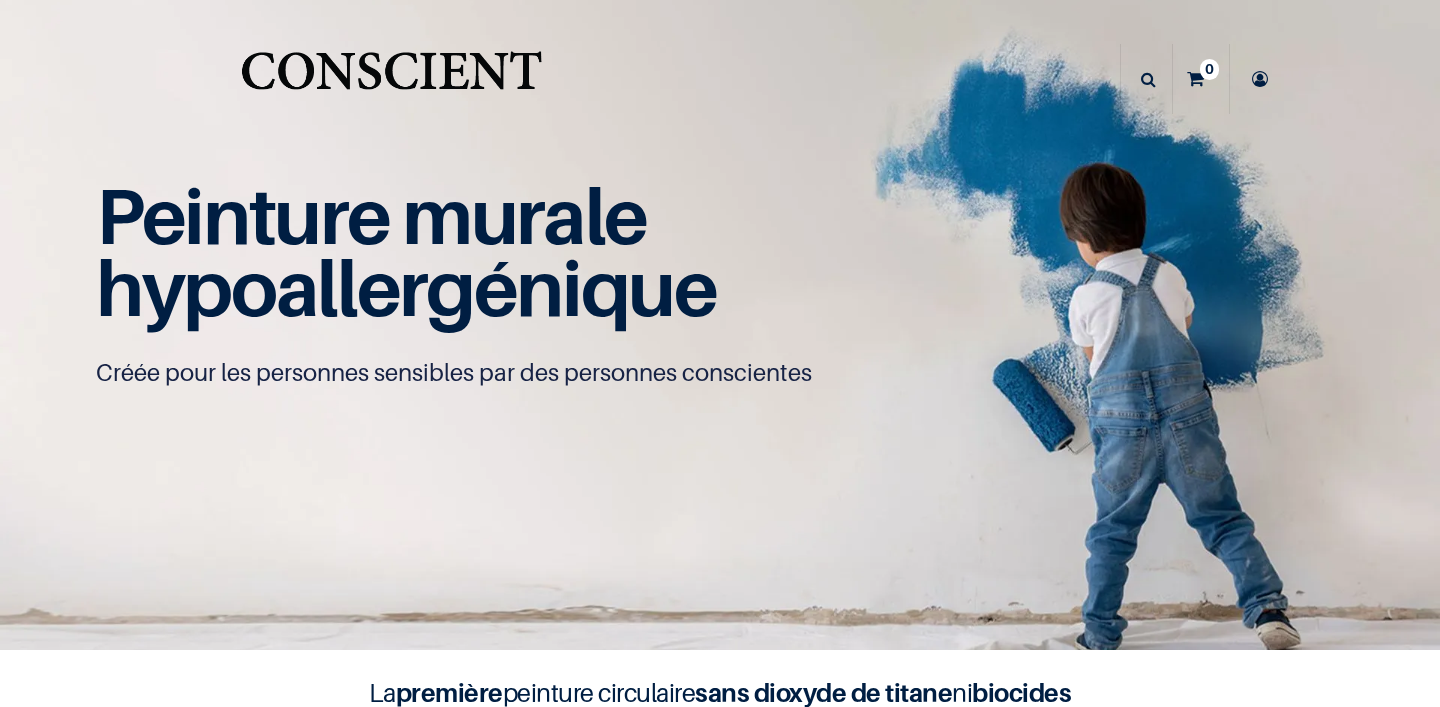 scroll, scrollTop: 0, scrollLeft: 0, axis: both 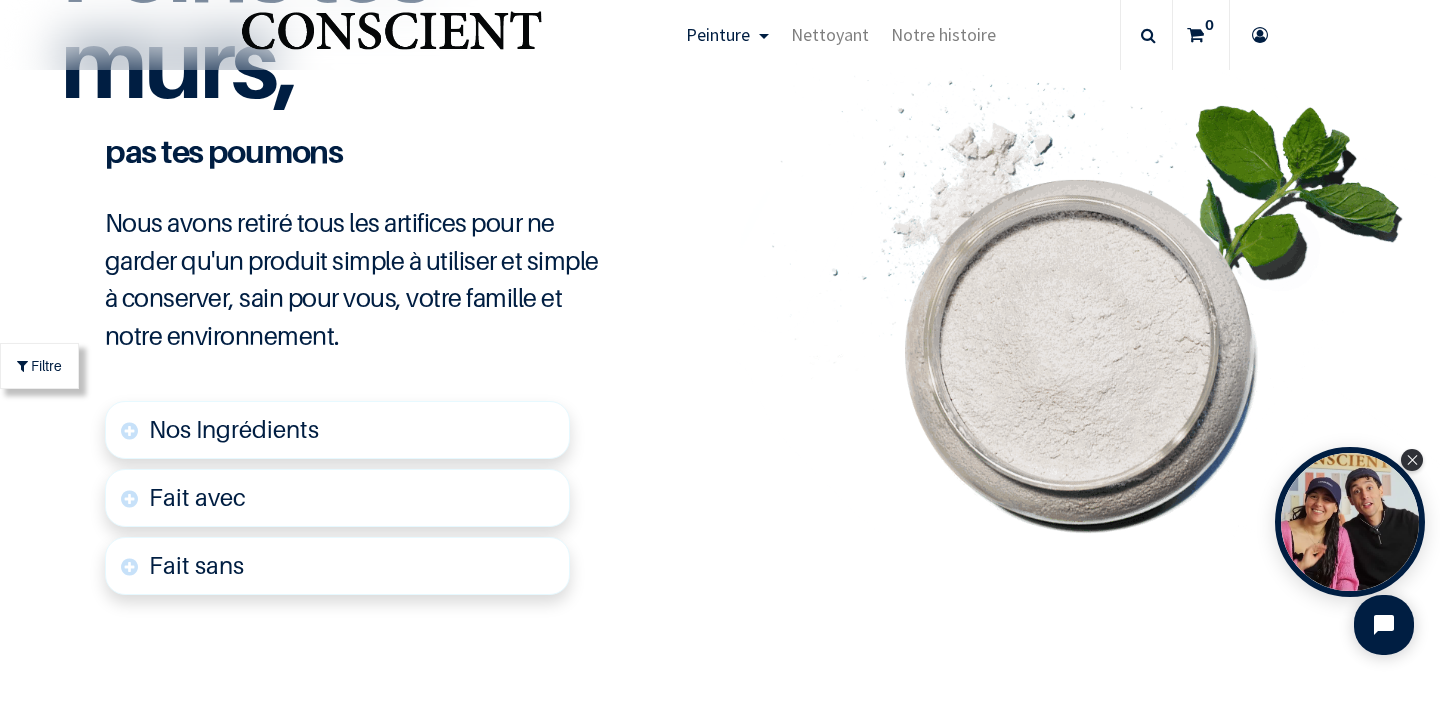 click on "Nos Ingrédients" at bounding box center [234, 429] 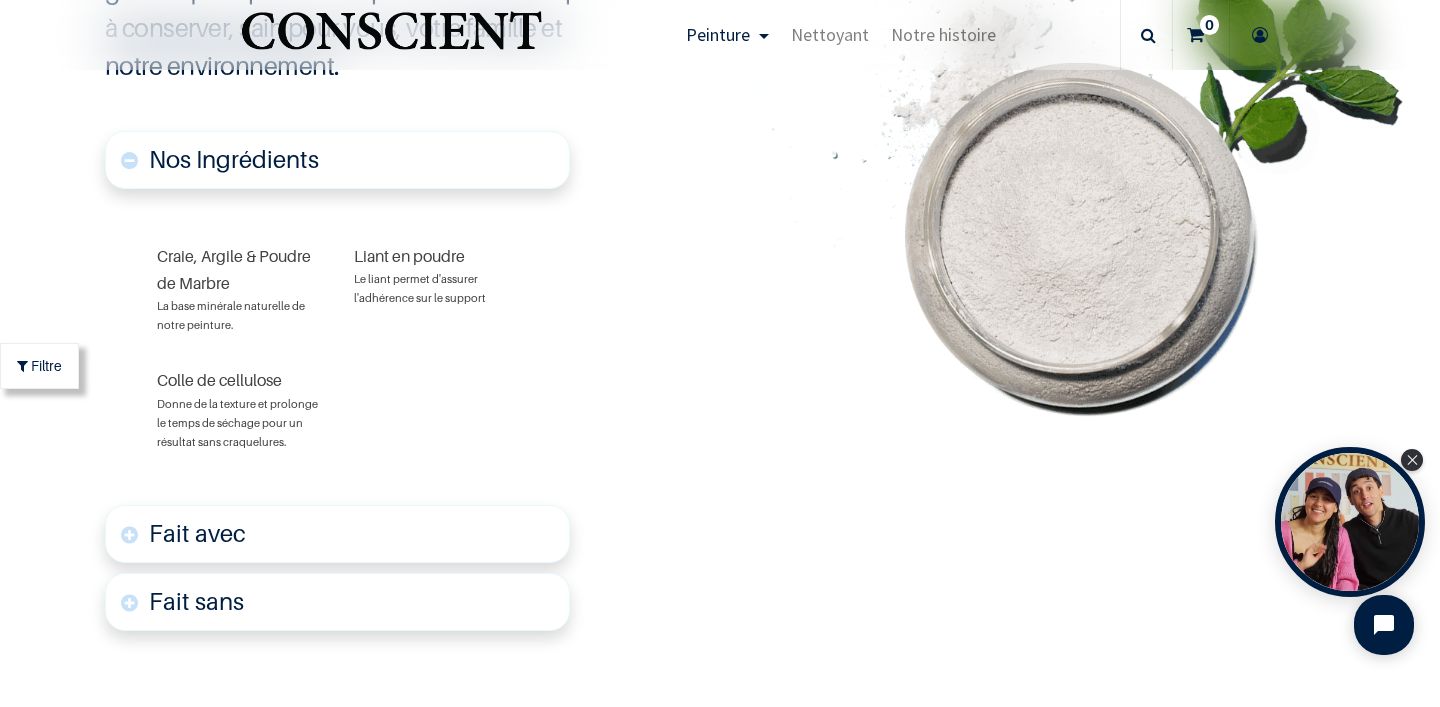 scroll, scrollTop: 5008, scrollLeft: 0, axis: vertical 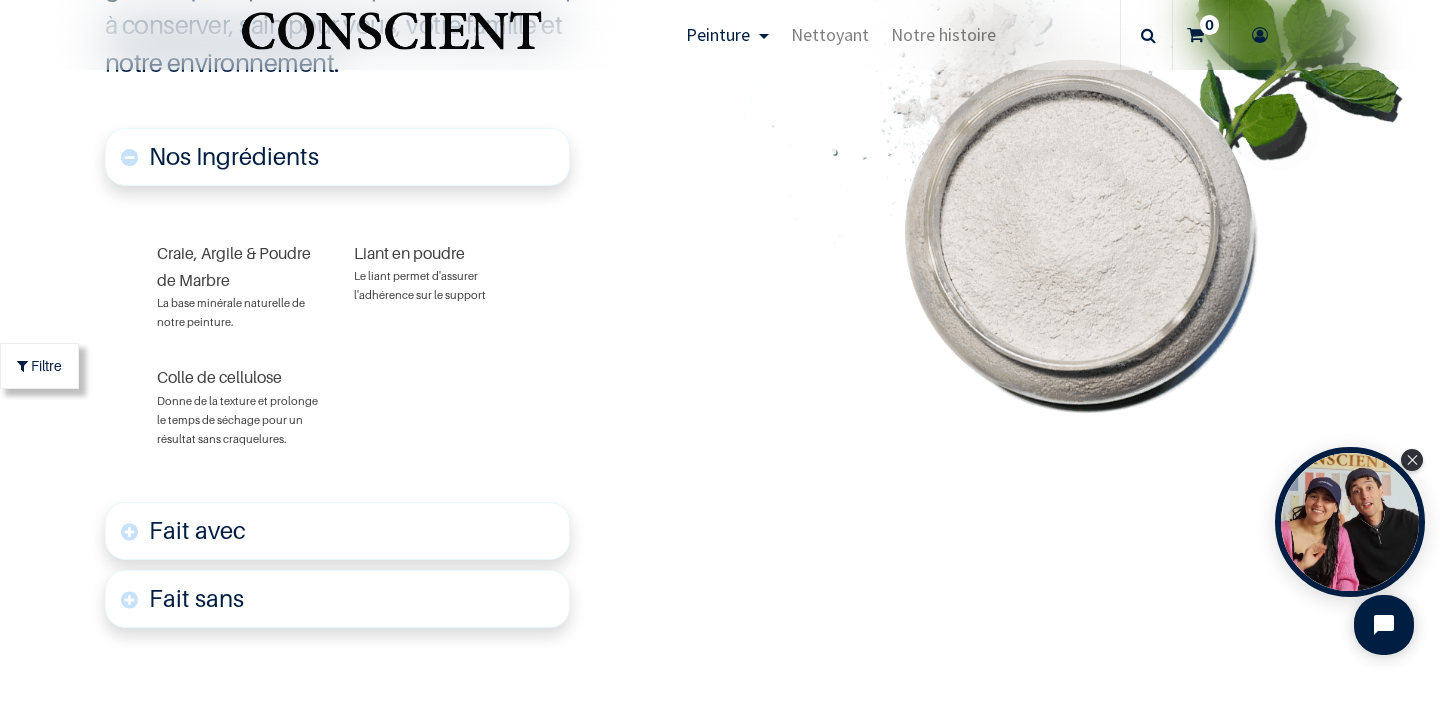 click on "Fait avec" at bounding box center [337, 531] 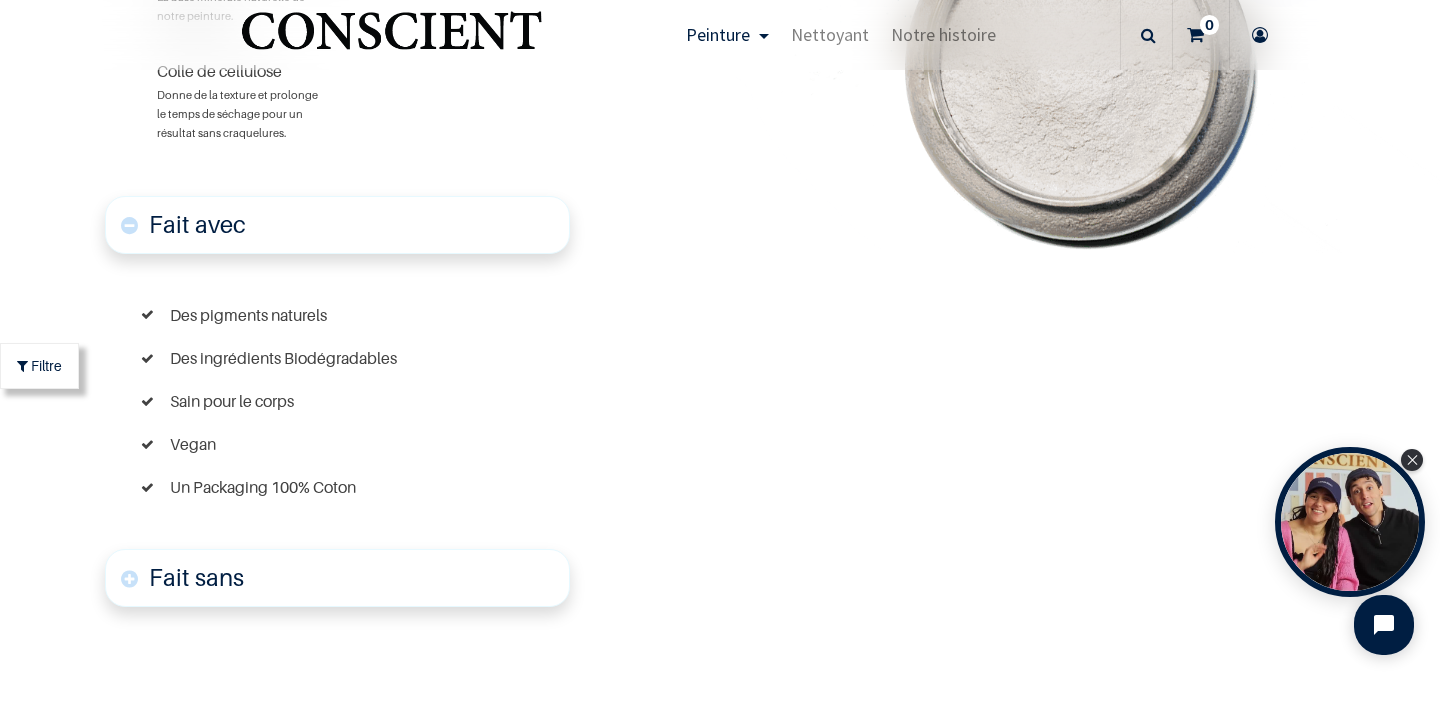 scroll, scrollTop: 5321, scrollLeft: 0, axis: vertical 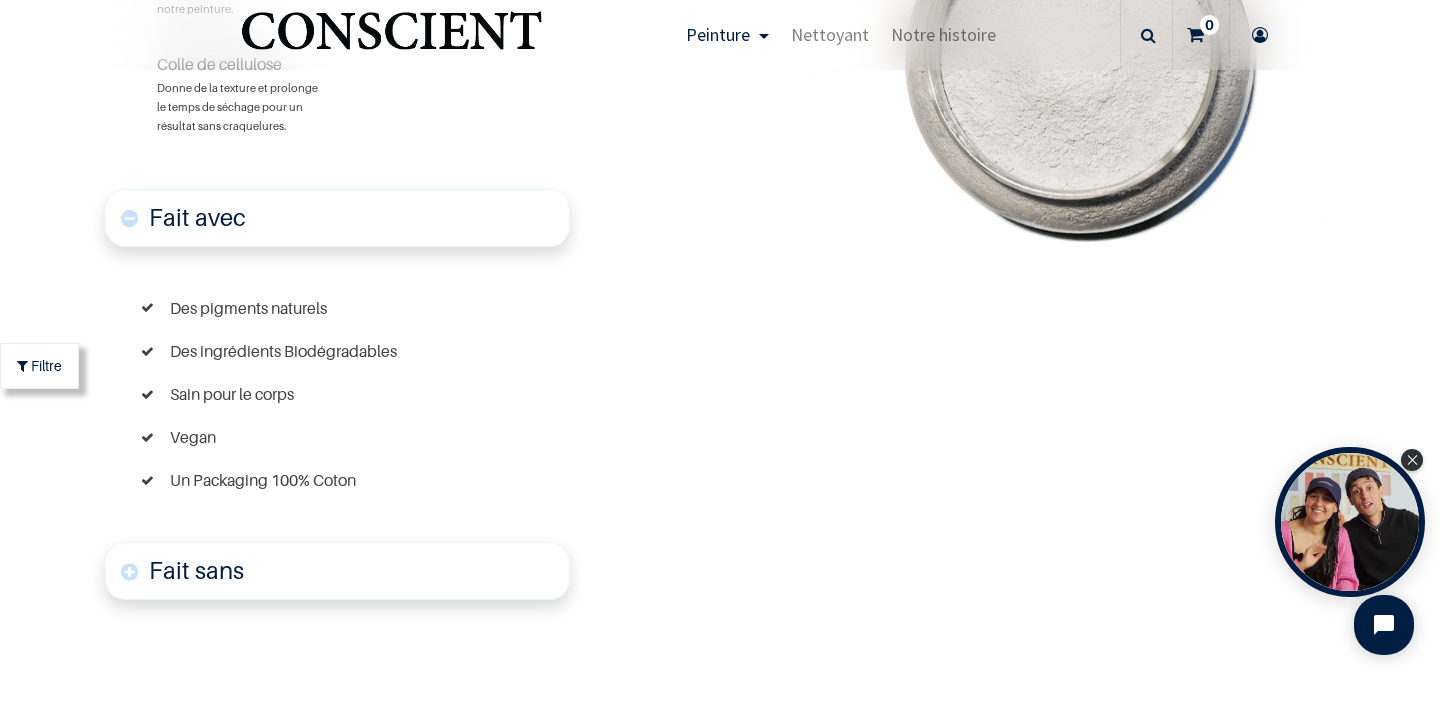 click on "Fait sans" at bounding box center (337, 571) 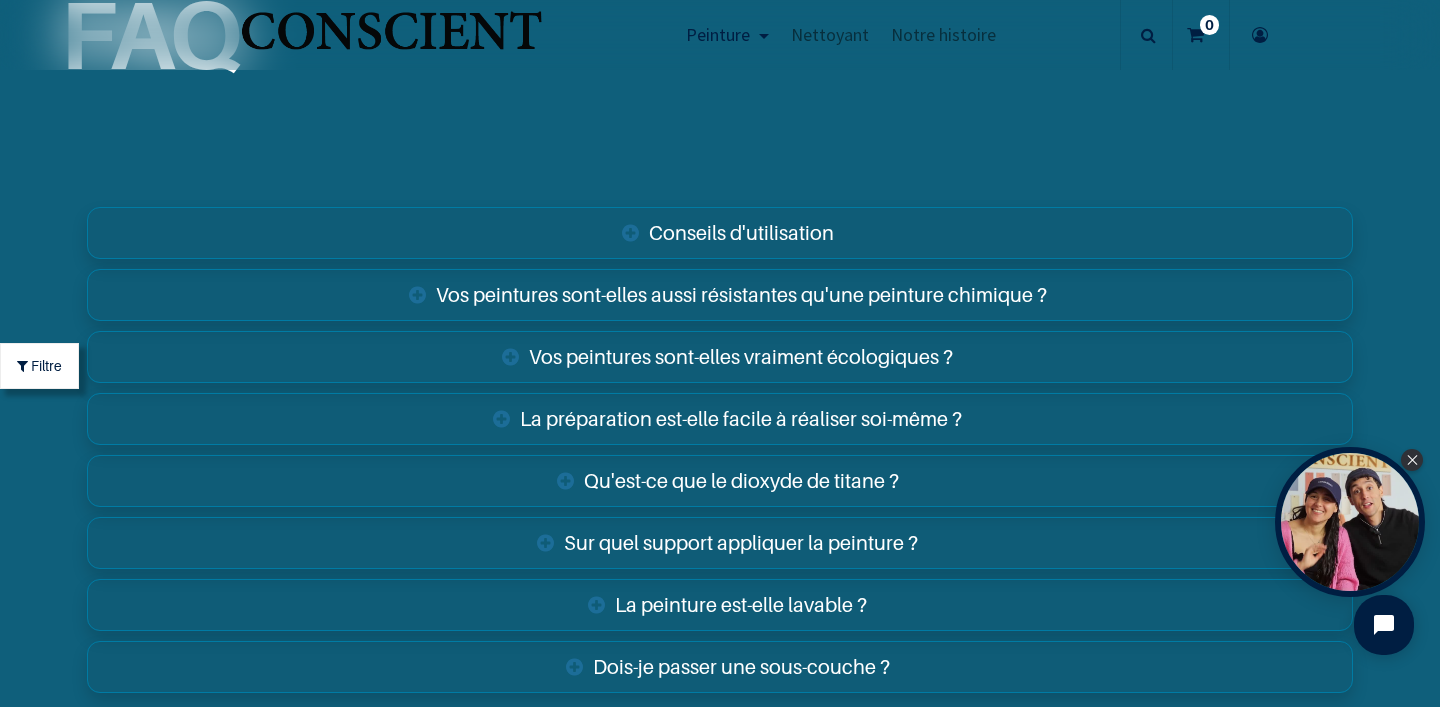 scroll, scrollTop: 7800, scrollLeft: 0, axis: vertical 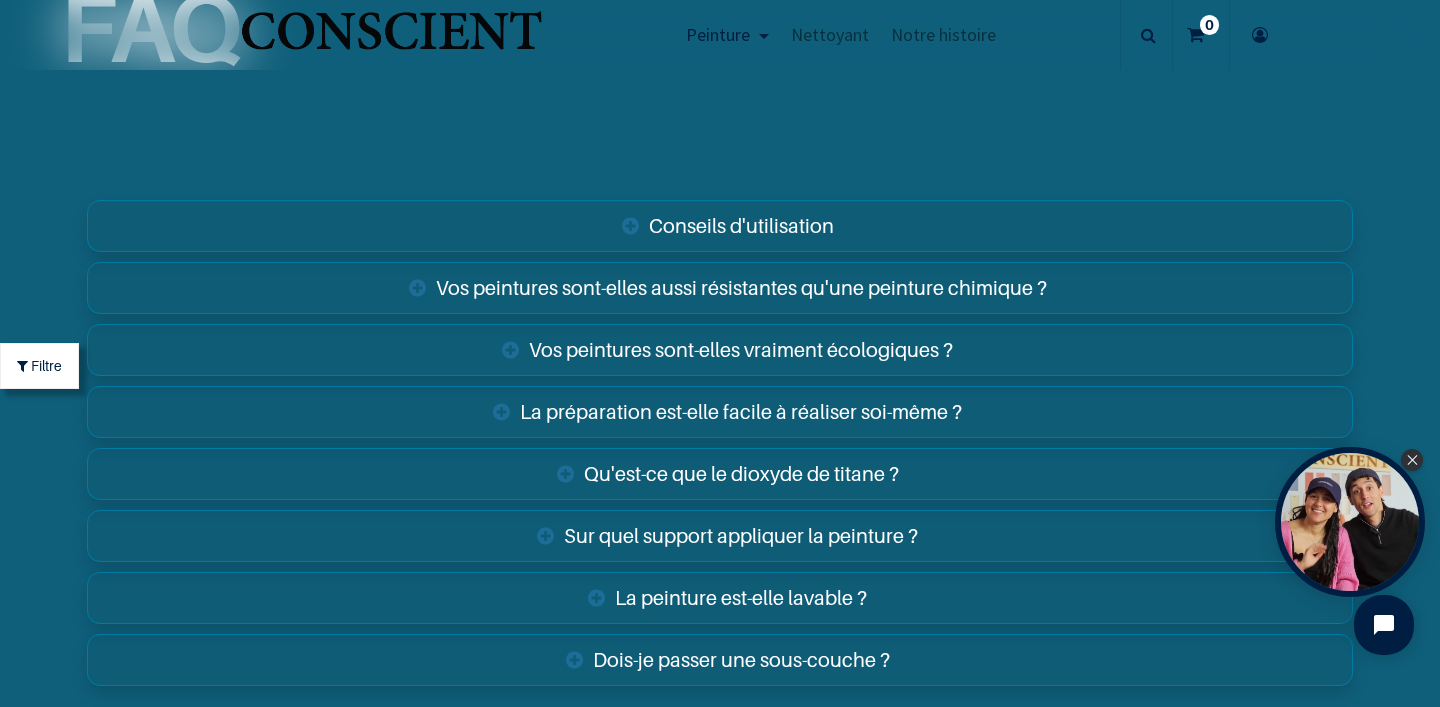 click on "Vos peintures sont-elles aussi résistantes qu'une peinture chimique ?" at bounding box center (720, 288) 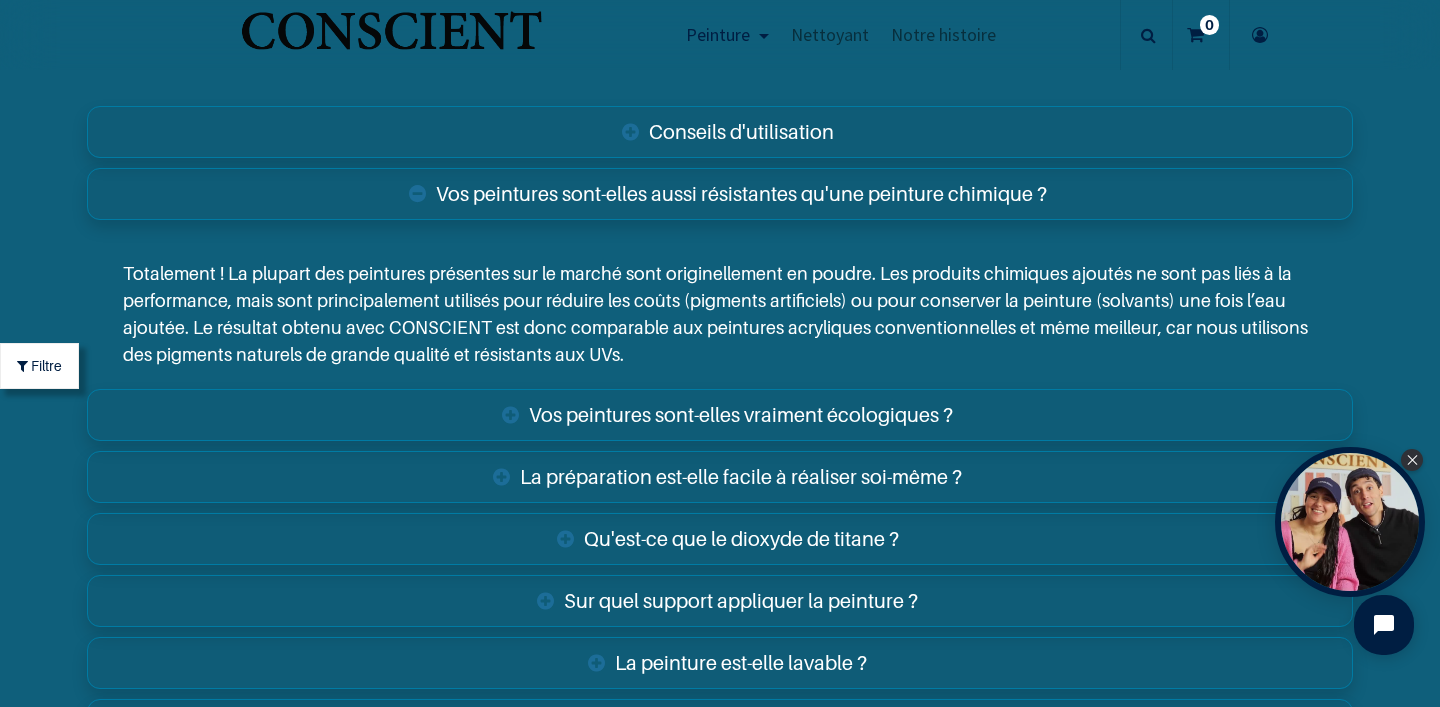 scroll, scrollTop: 7904, scrollLeft: 0, axis: vertical 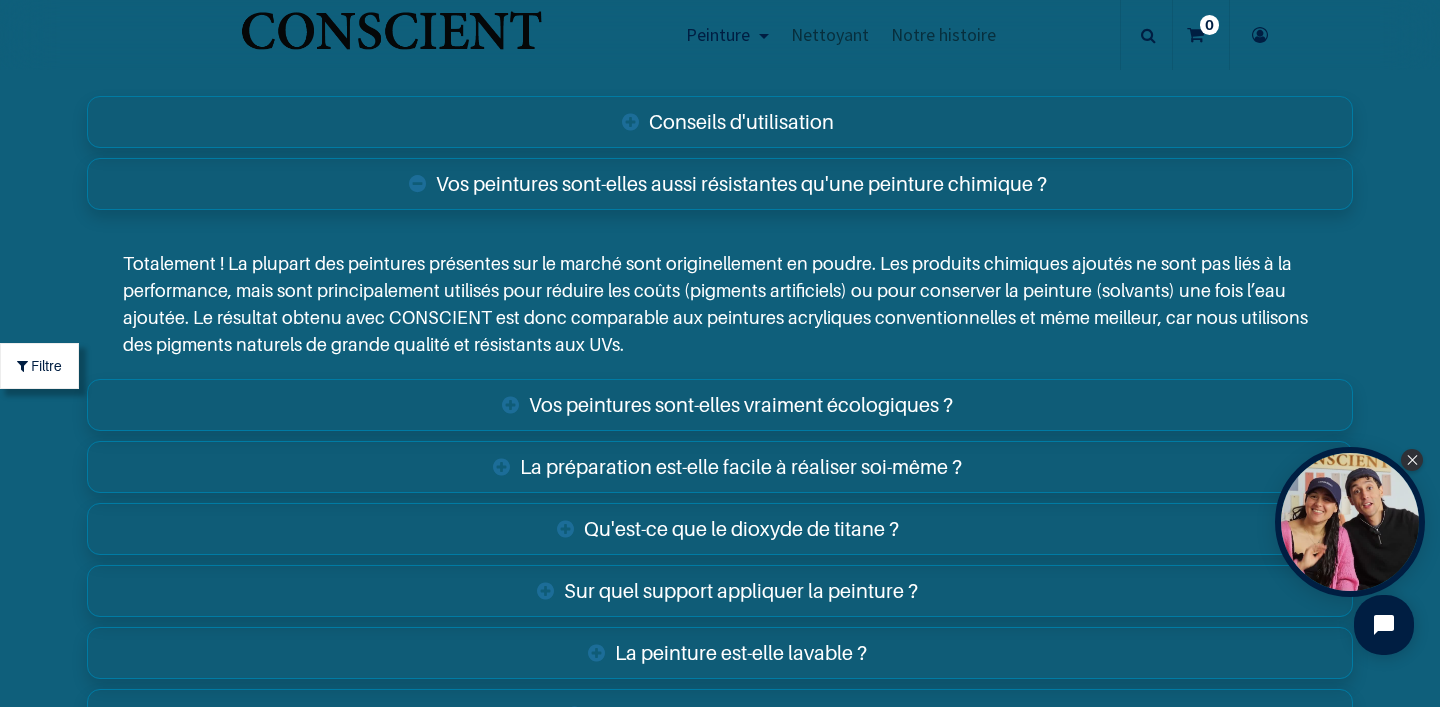 click on "Vos peintures sont-elles vraiment écologiques ?" at bounding box center (720, 405) 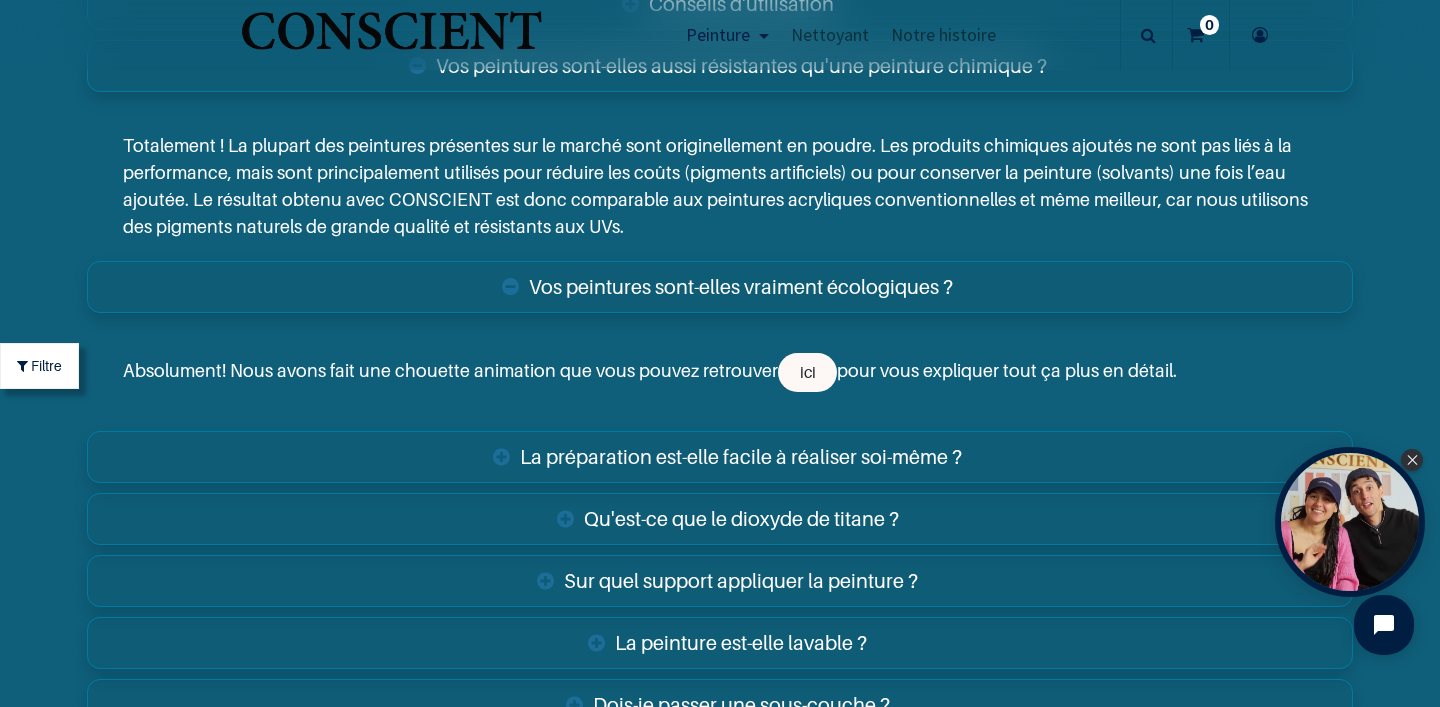 scroll, scrollTop: 8033, scrollLeft: 0, axis: vertical 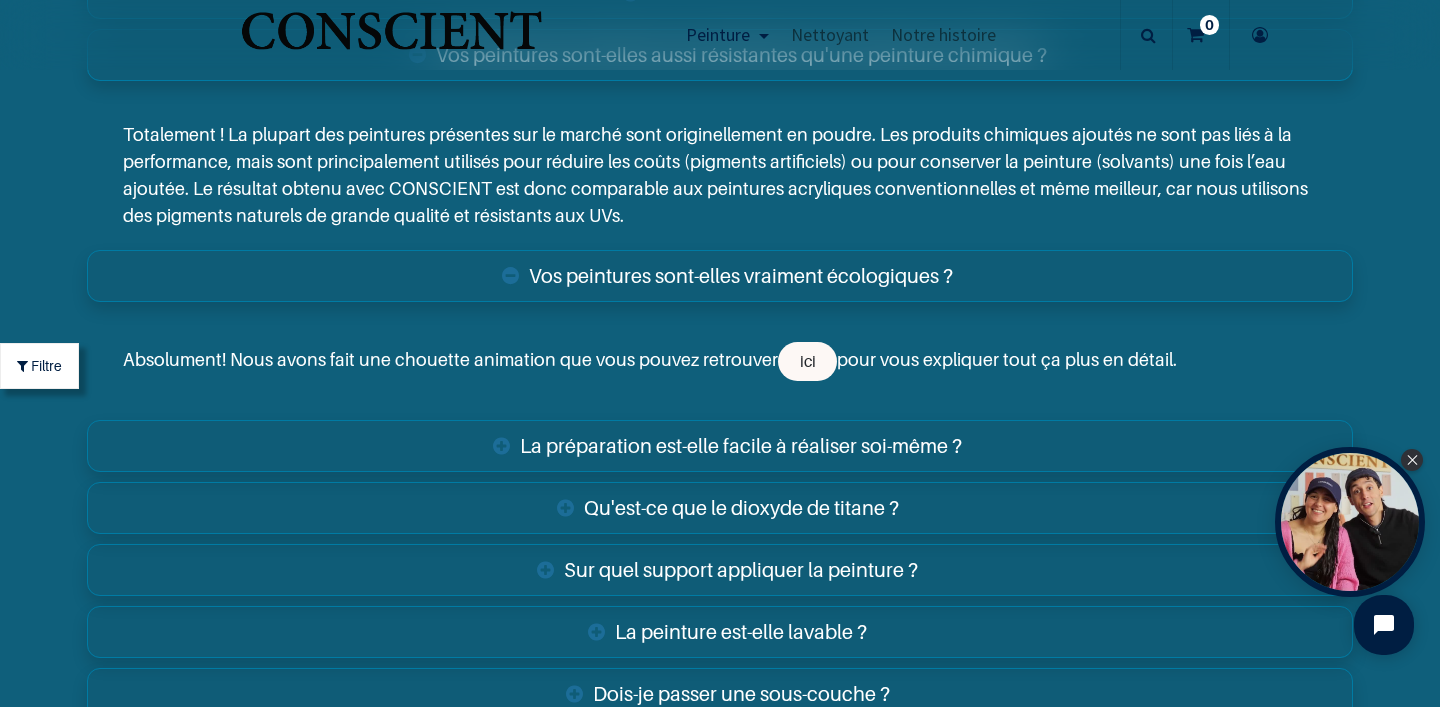 click on "La préparation est-elle facile à réaliser soi-même ?" at bounding box center [720, 446] 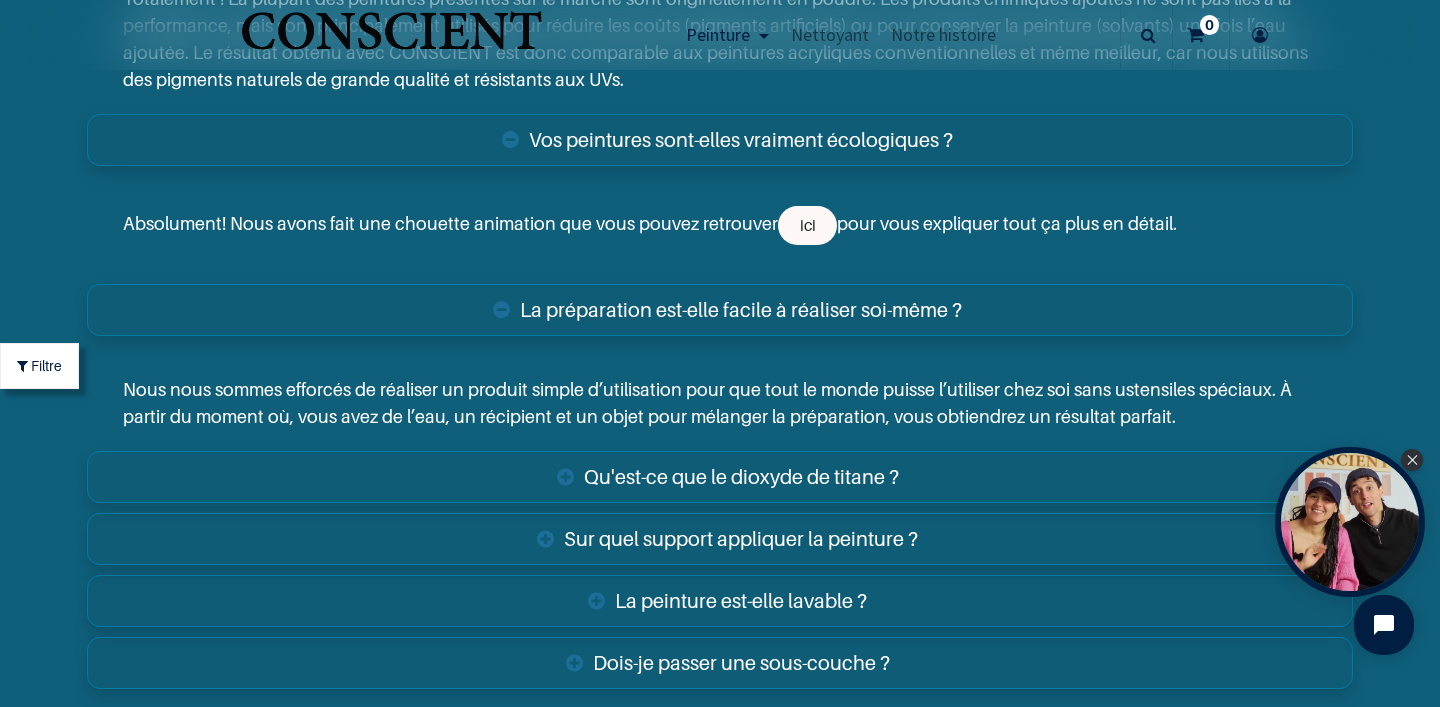 scroll, scrollTop: 8176, scrollLeft: 0, axis: vertical 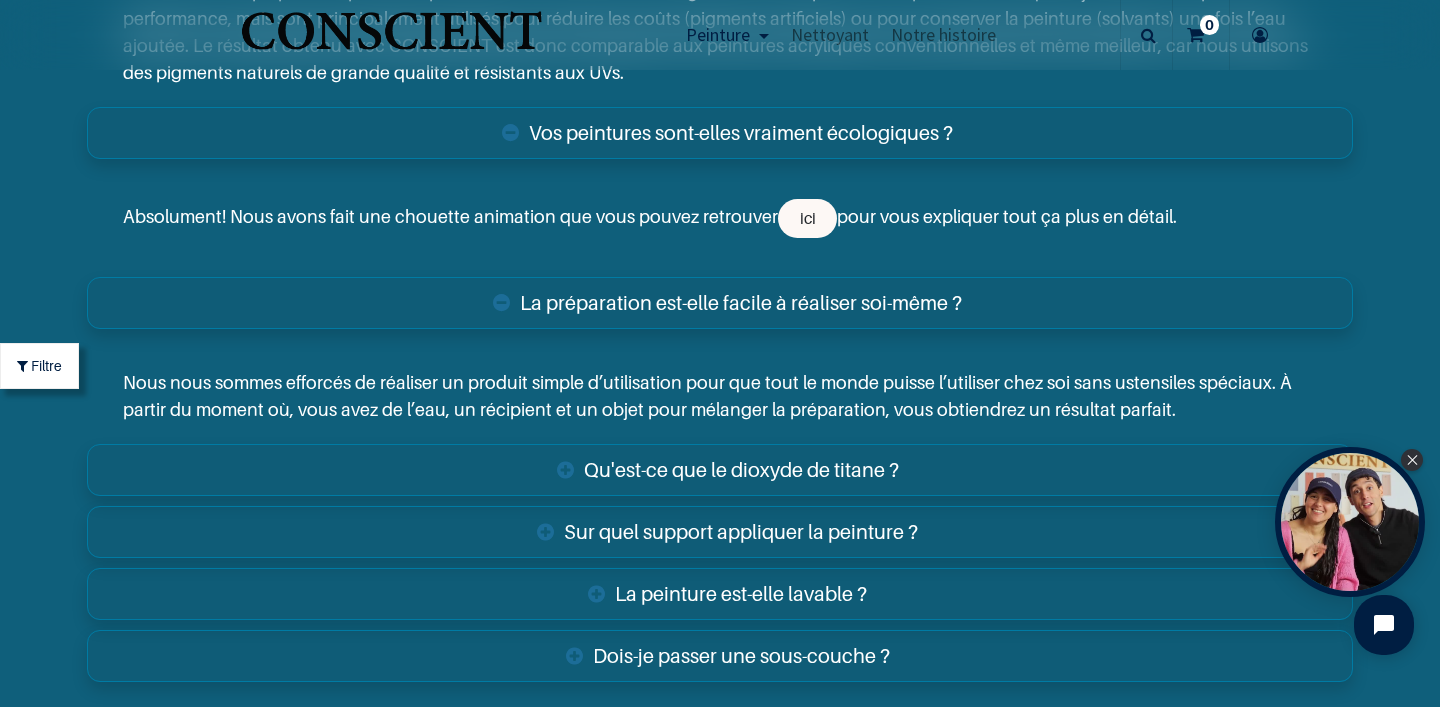 click on "Qu'est-ce que le dioxyde de titane ?" at bounding box center (720, 470) 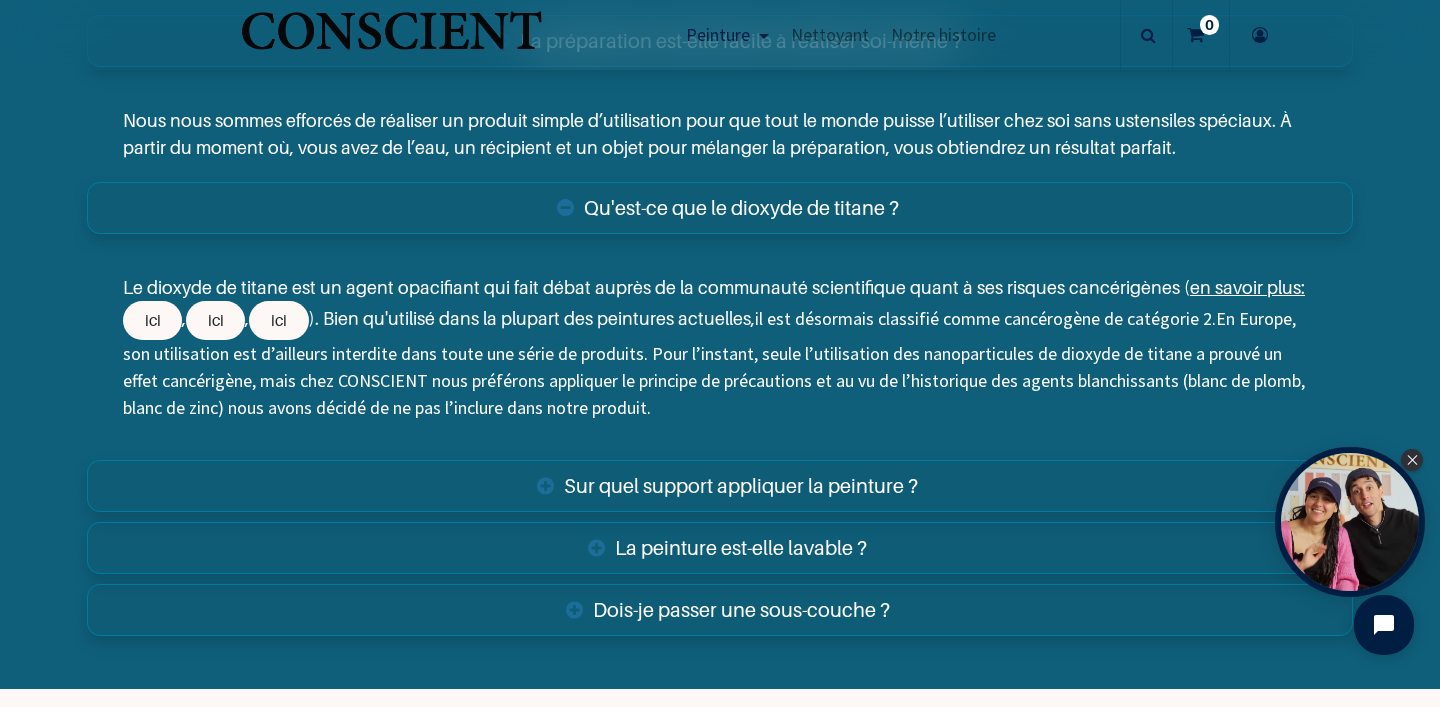 scroll, scrollTop: 8509, scrollLeft: 0, axis: vertical 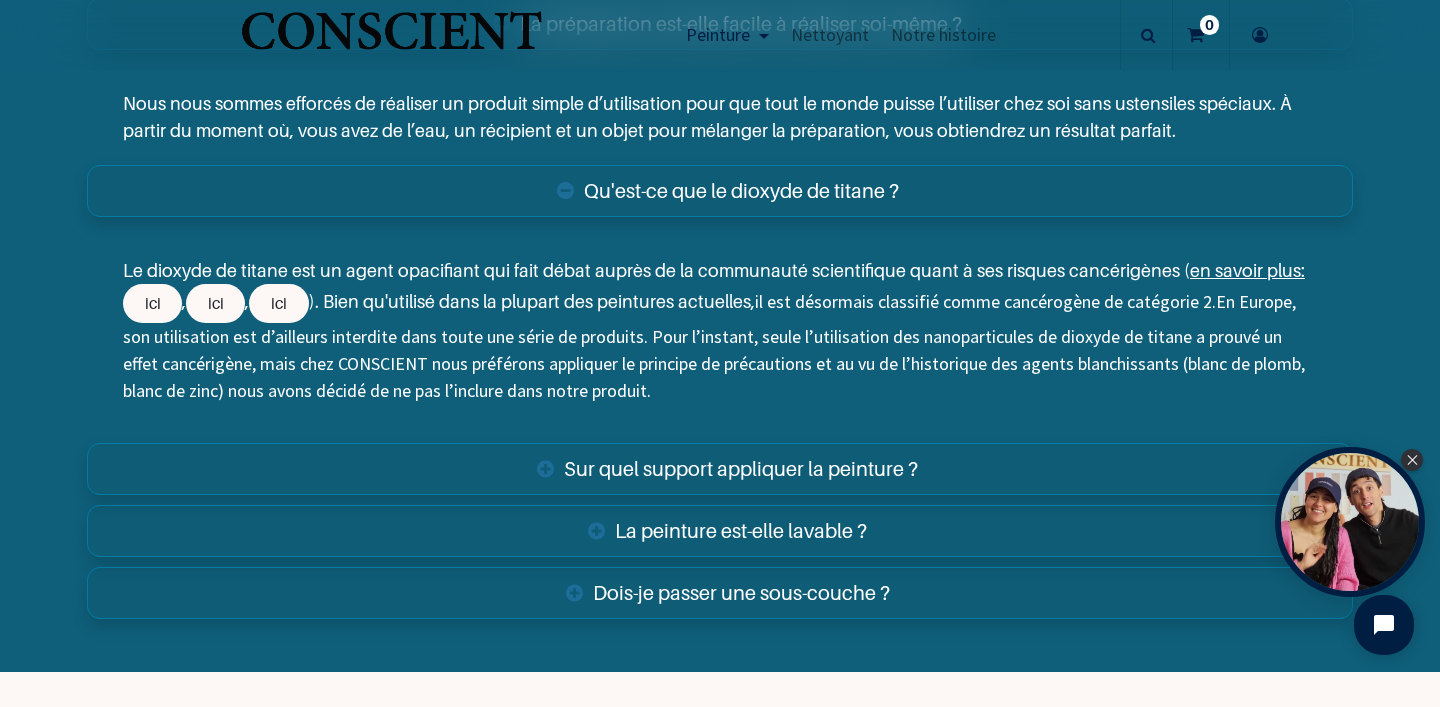 click on "Sur quel support appliquer la peinture ?" at bounding box center (720, 469) 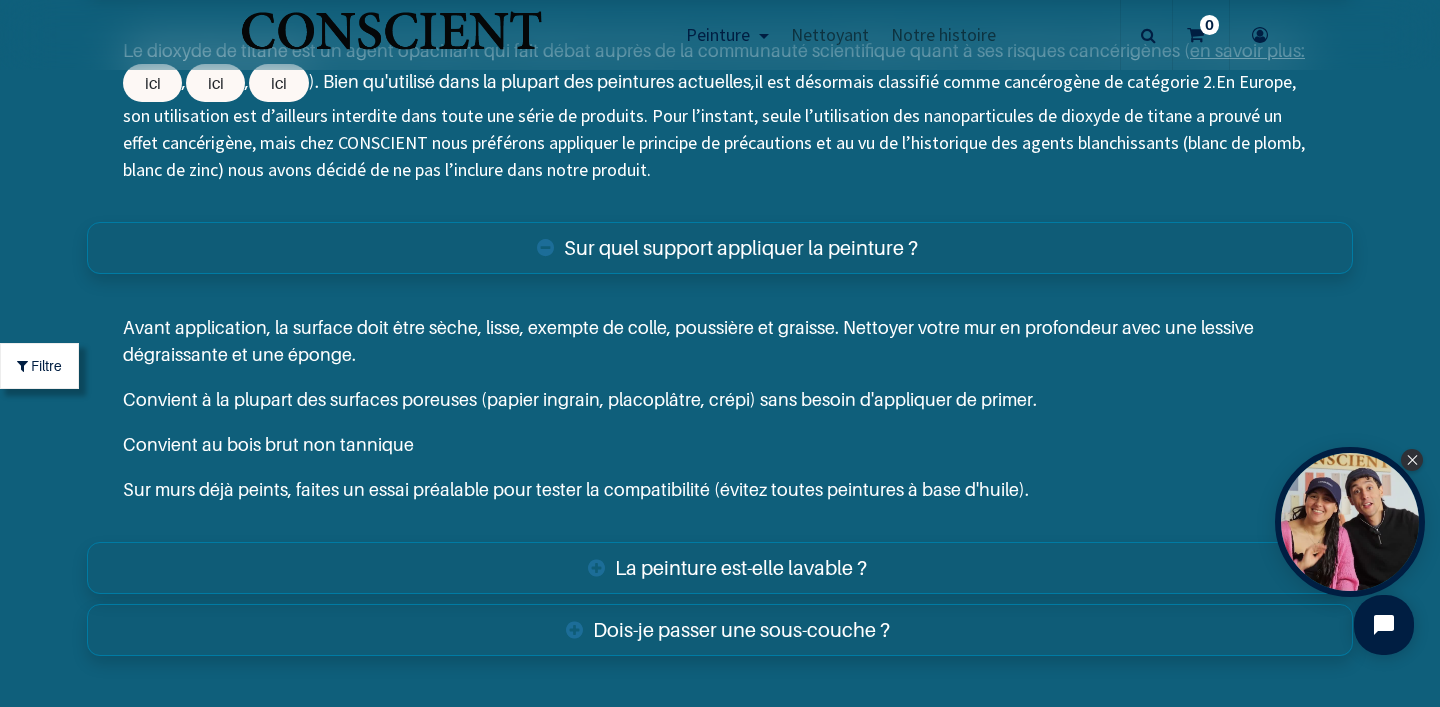scroll, scrollTop: 8671, scrollLeft: 0, axis: vertical 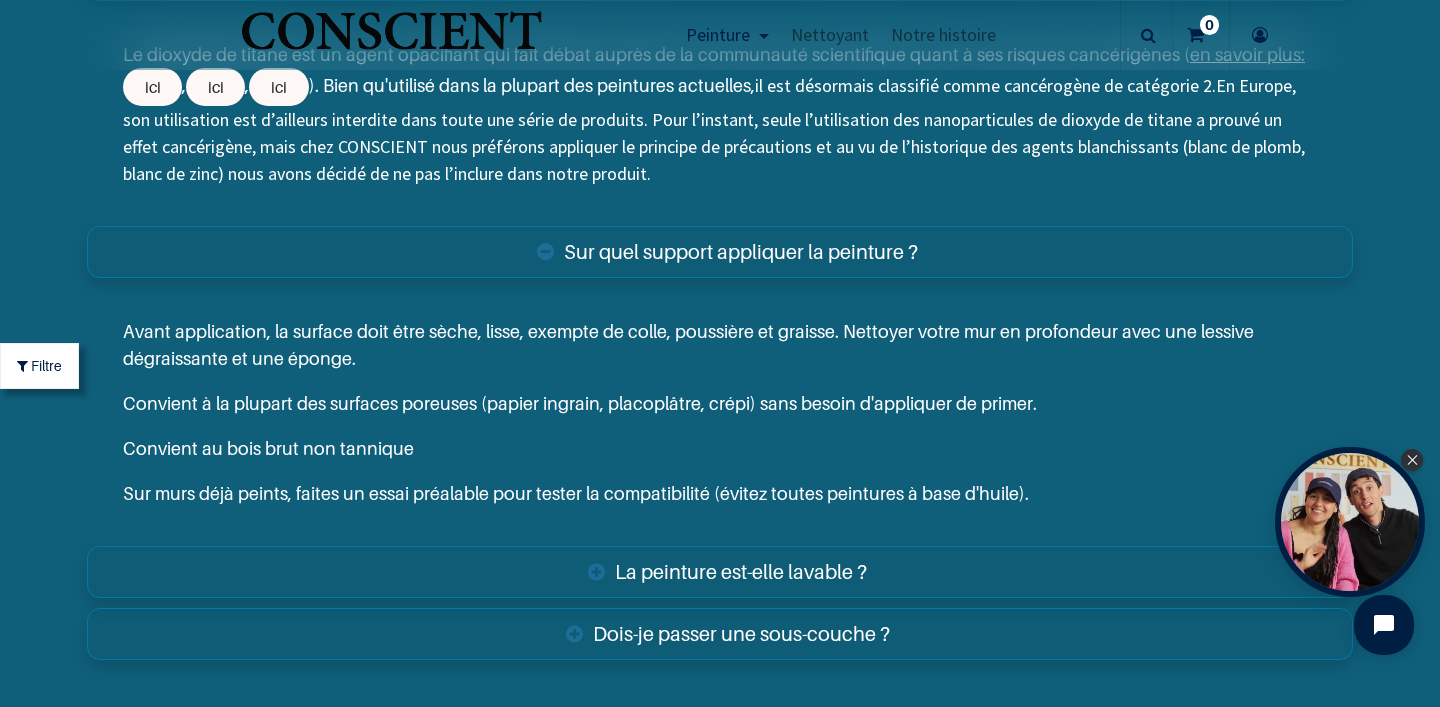 click on "La peinture est-elle lavable ?" at bounding box center (720, 572) 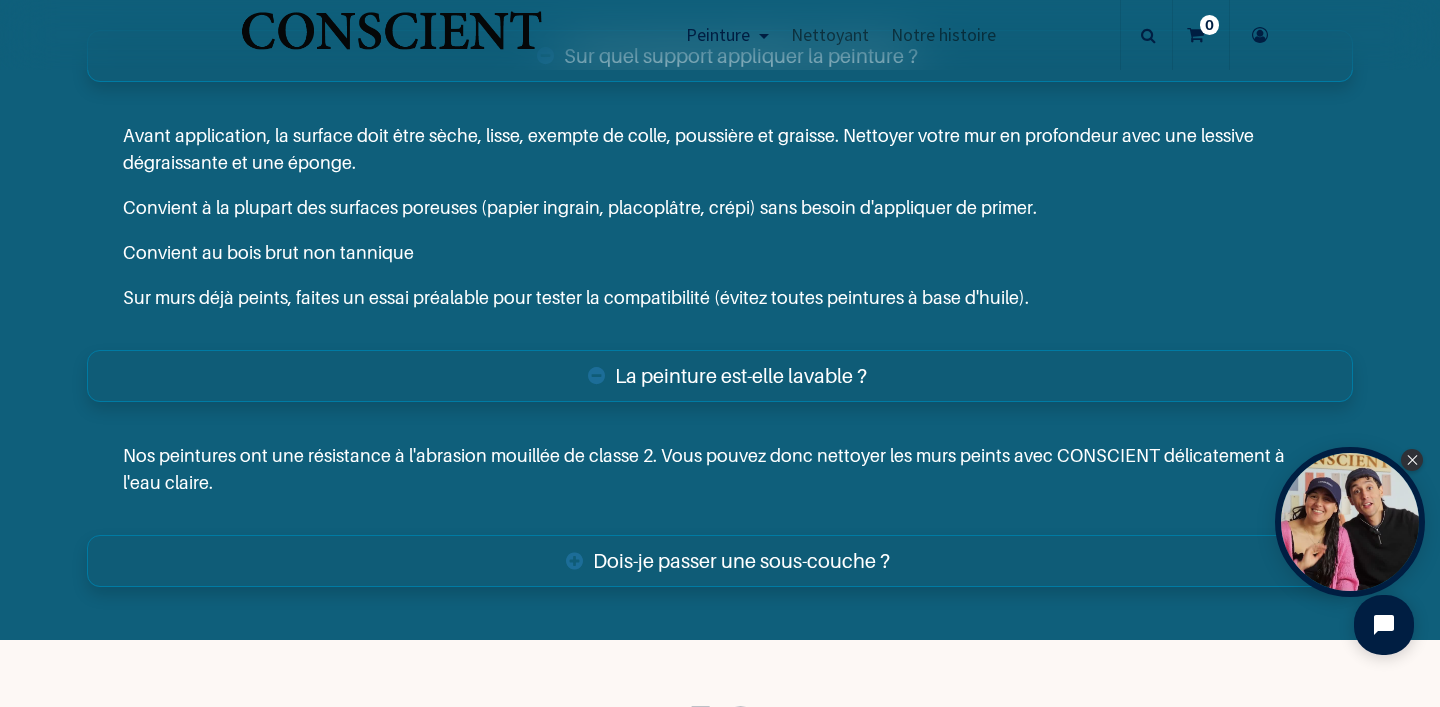 scroll, scrollTop: 8927, scrollLeft: 0, axis: vertical 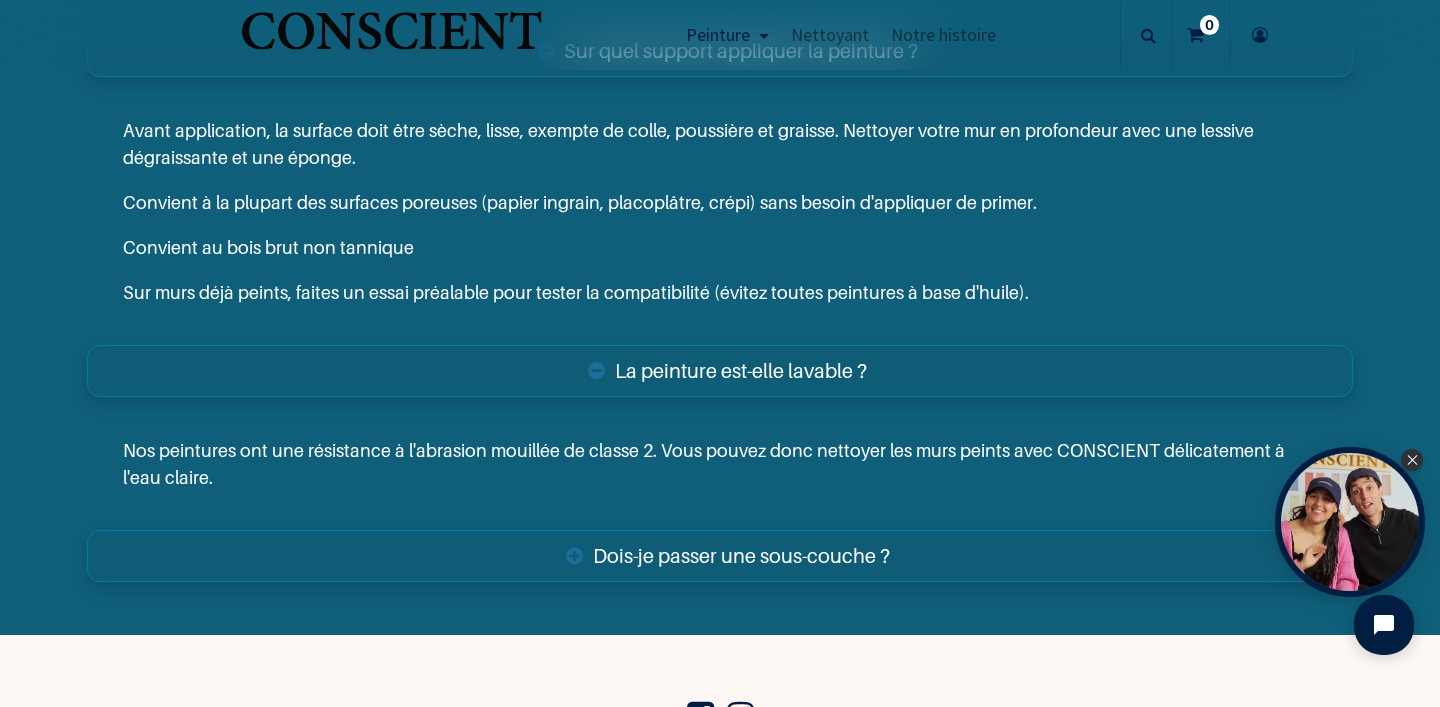click on "Dois-je passer une sous-couche ?" at bounding box center [720, 556] 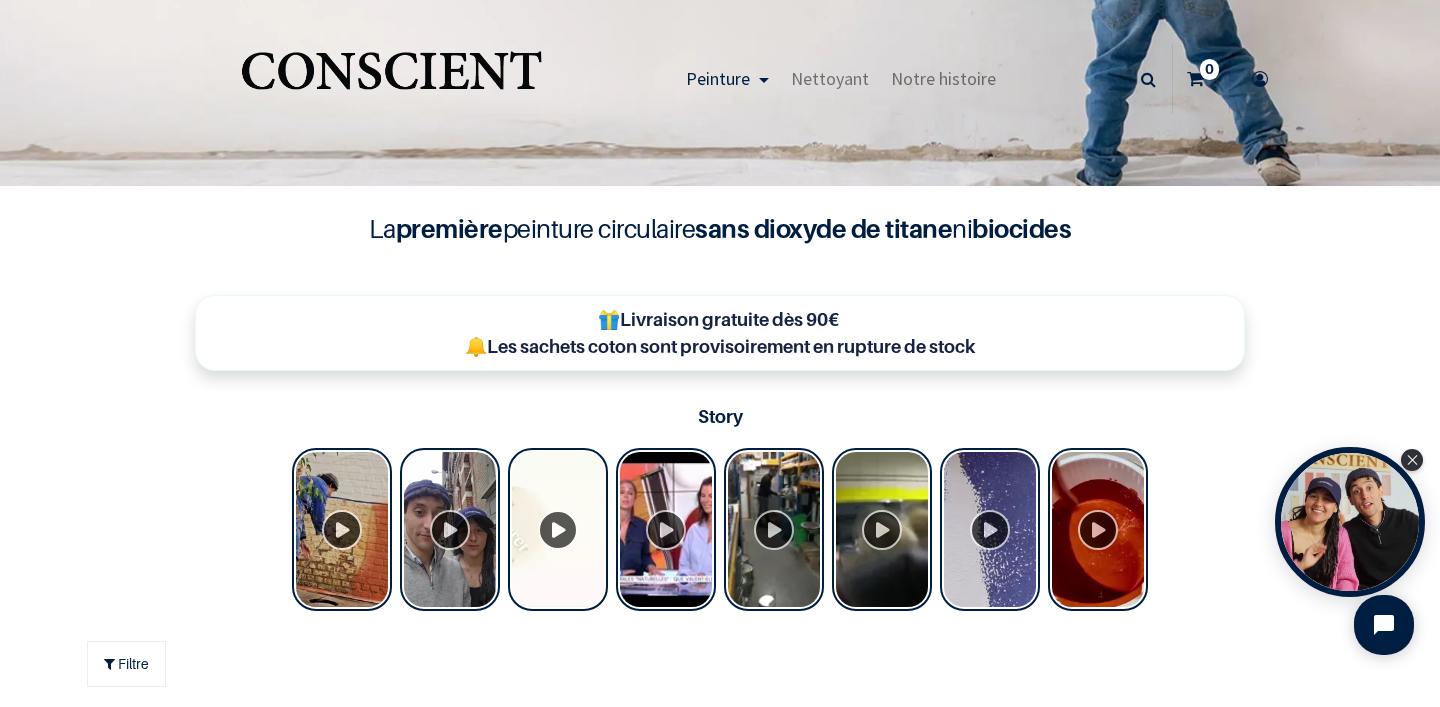 scroll, scrollTop: 0, scrollLeft: 0, axis: both 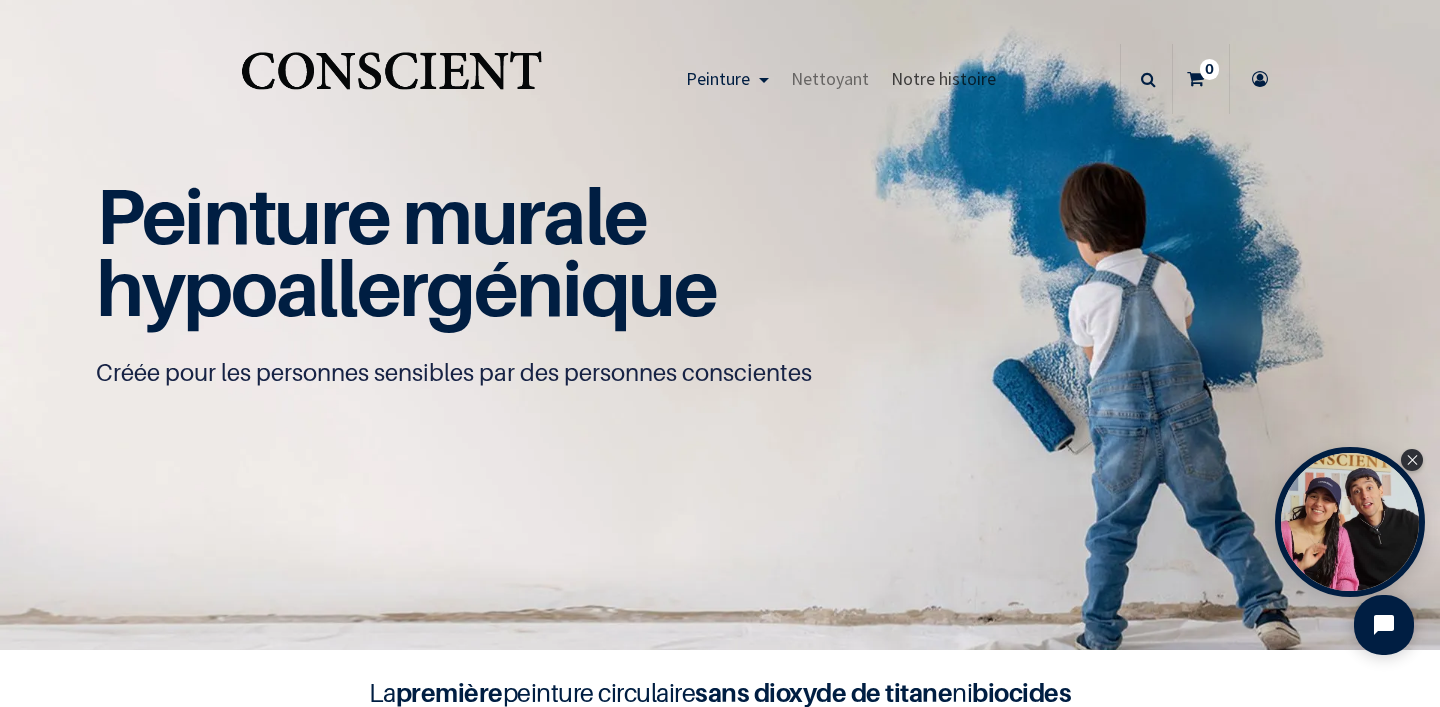 click on "Notre histoire" at bounding box center [943, 78] 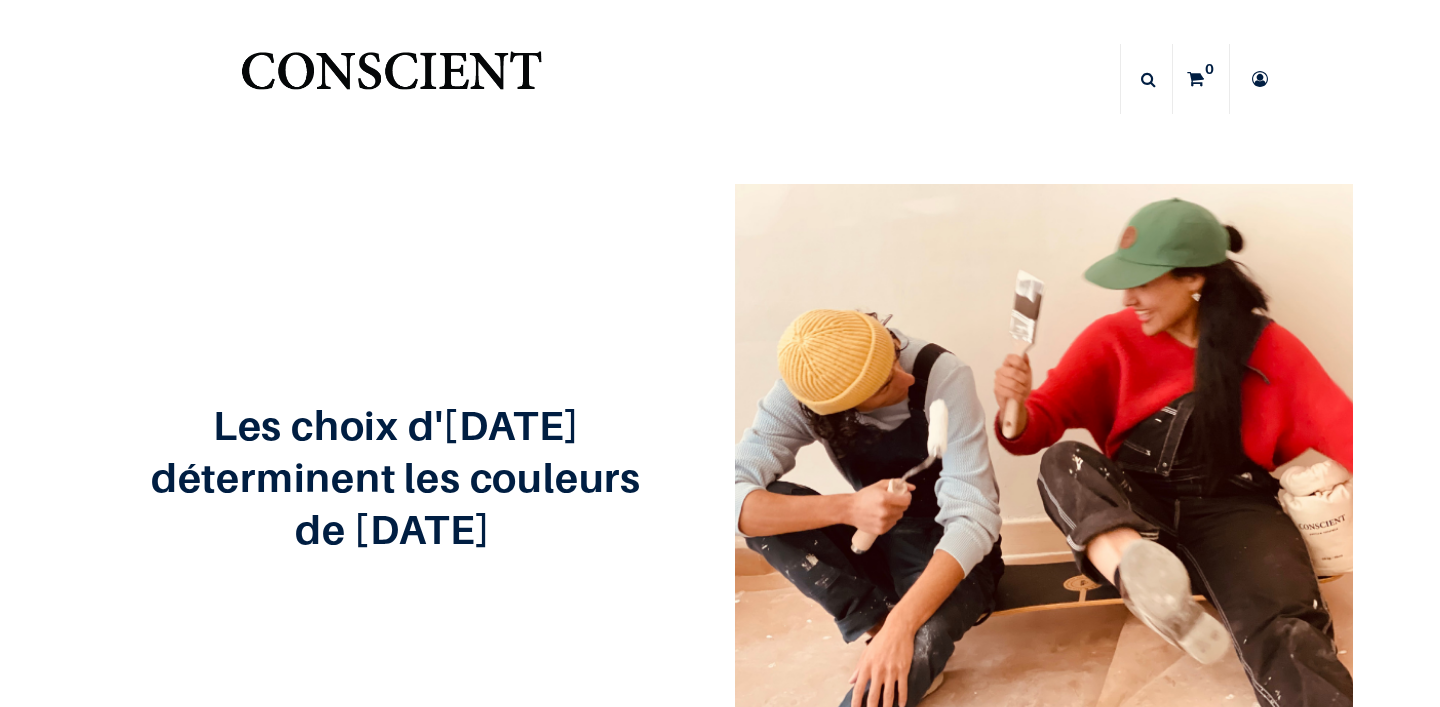 scroll, scrollTop: 0, scrollLeft: 0, axis: both 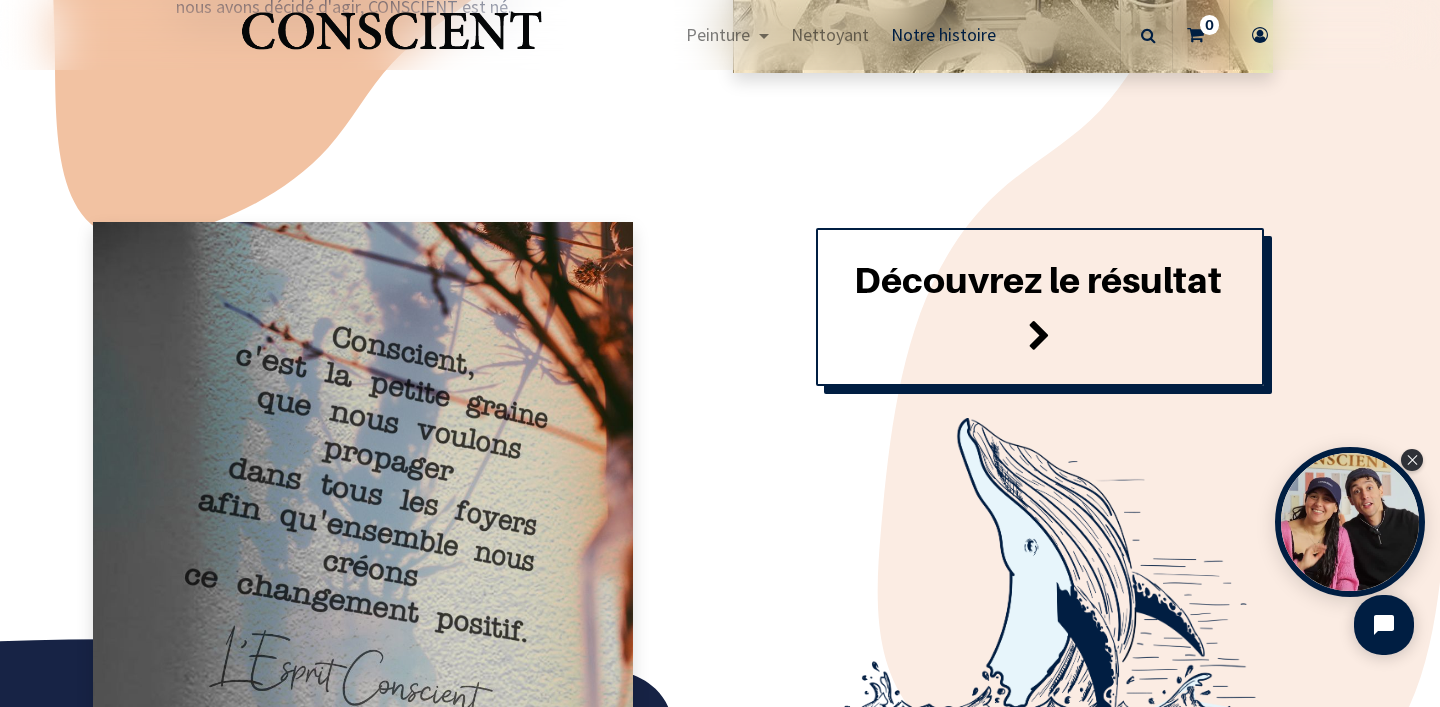 click on "Découvrez le résultat" at bounding box center [1040, 307] 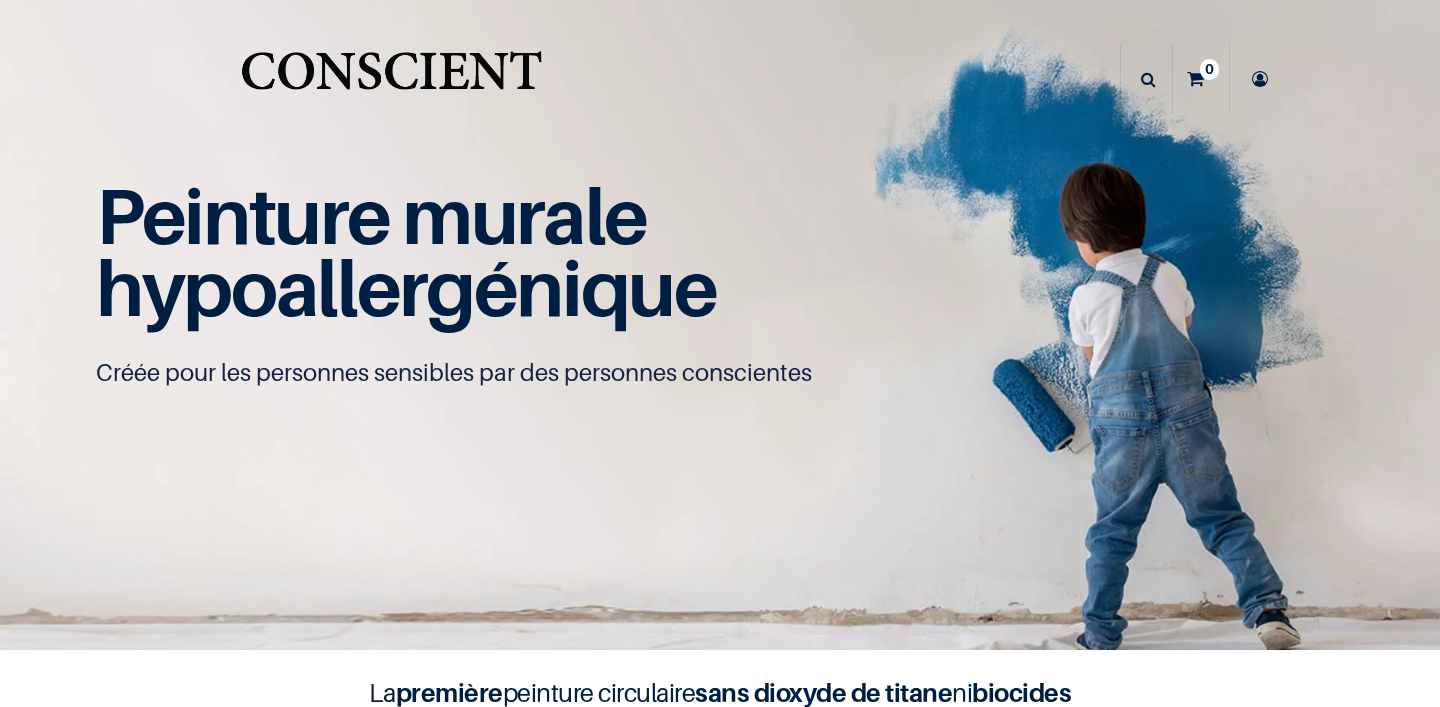 scroll, scrollTop: 0, scrollLeft: 0, axis: both 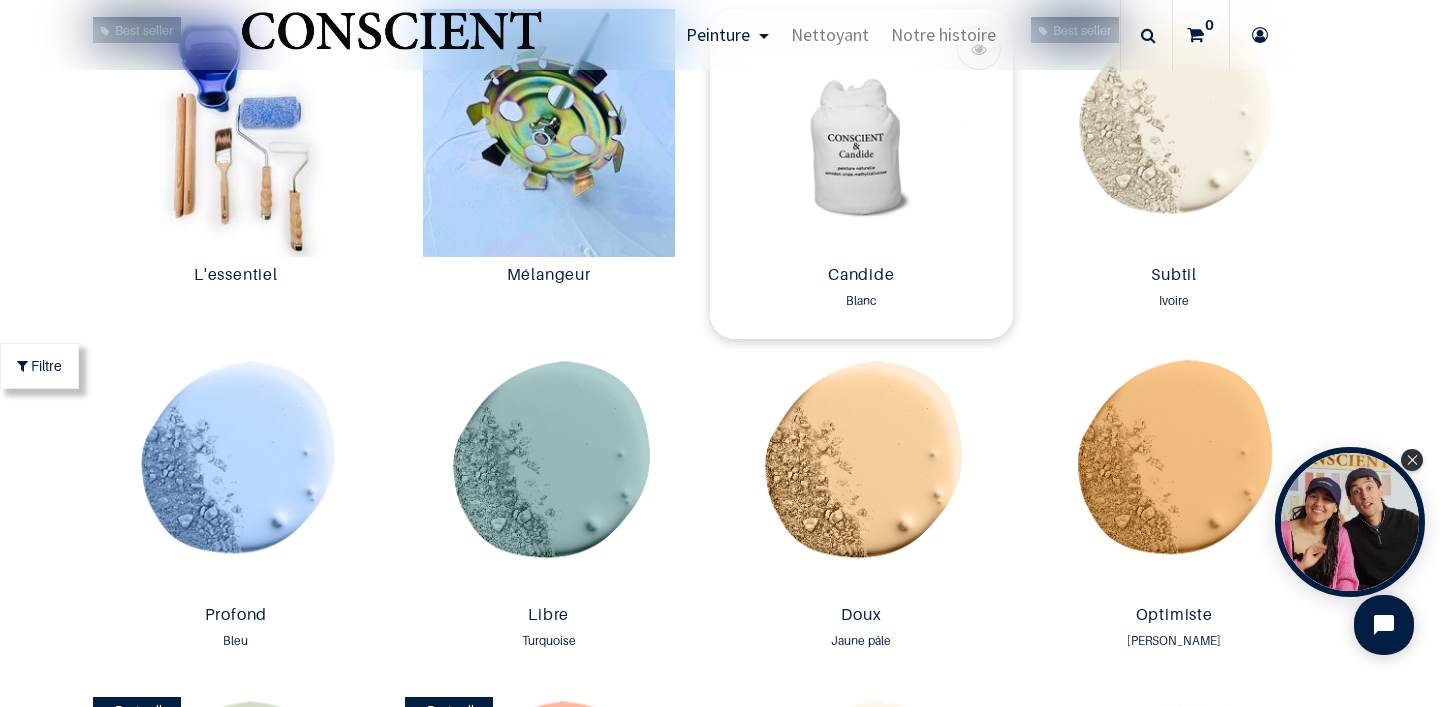 click at bounding box center (861, 133) 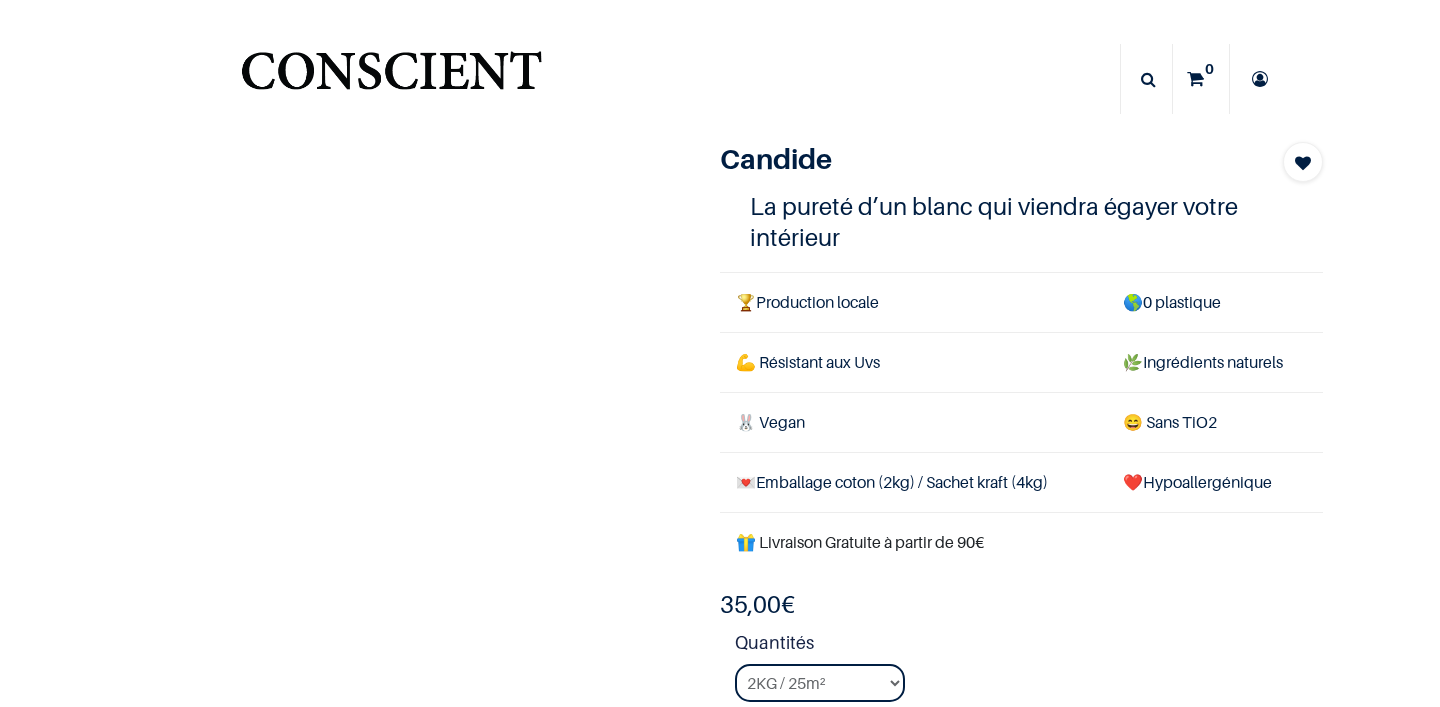 scroll, scrollTop: 0, scrollLeft: 0, axis: both 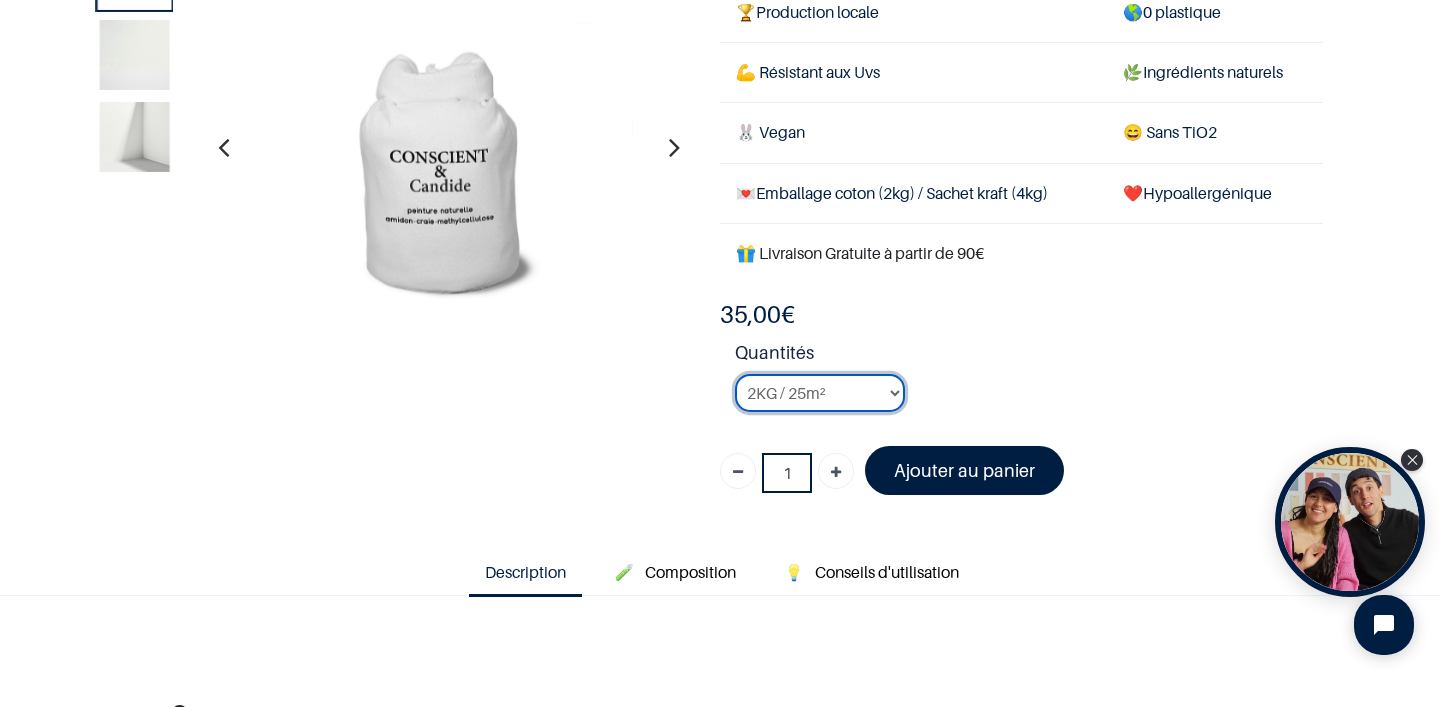 click on "2KG / 25m²
4KG / 50m²
8KG / 100m²
Testeur" at bounding box center (820, 393) 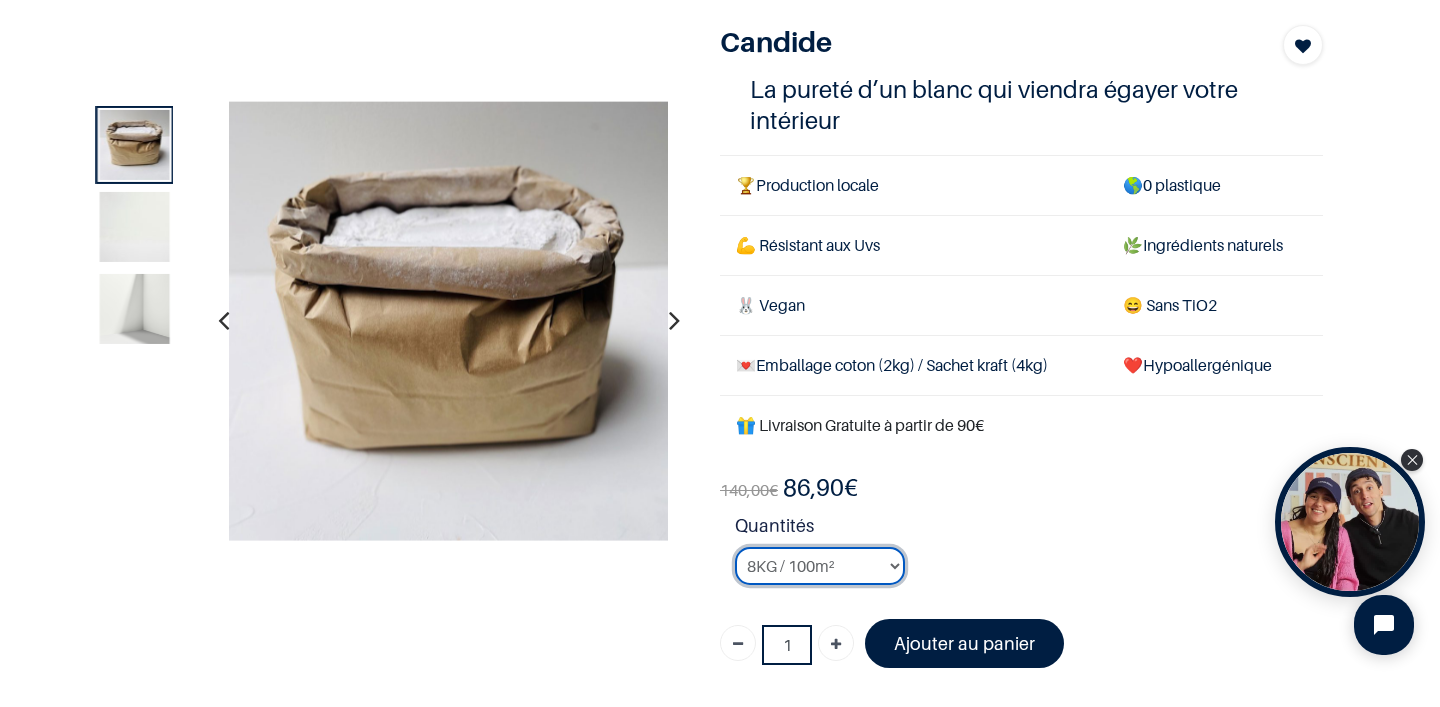 scroll, scrollTop: 116, scrollLeft: 0, axis: vertical 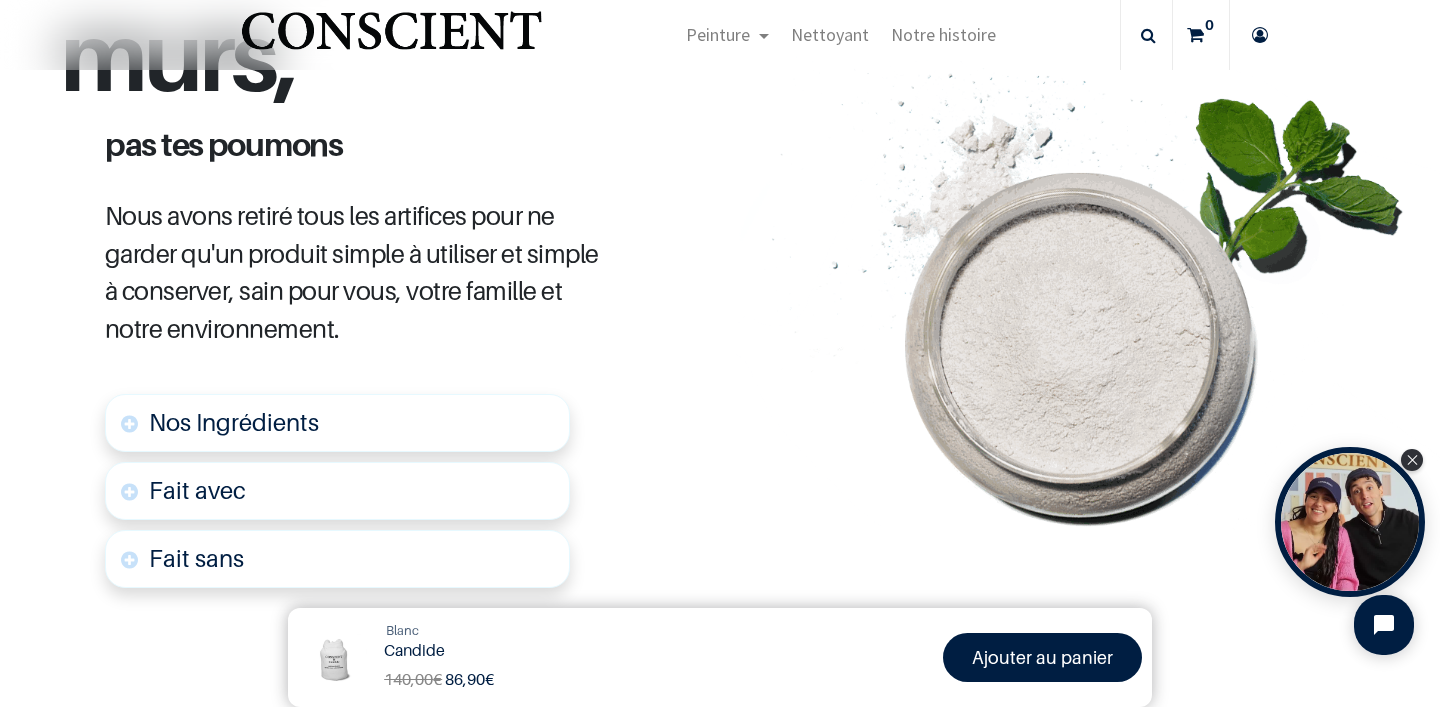 click on "Nos Ingrédients" at bounding box center (337, 423) 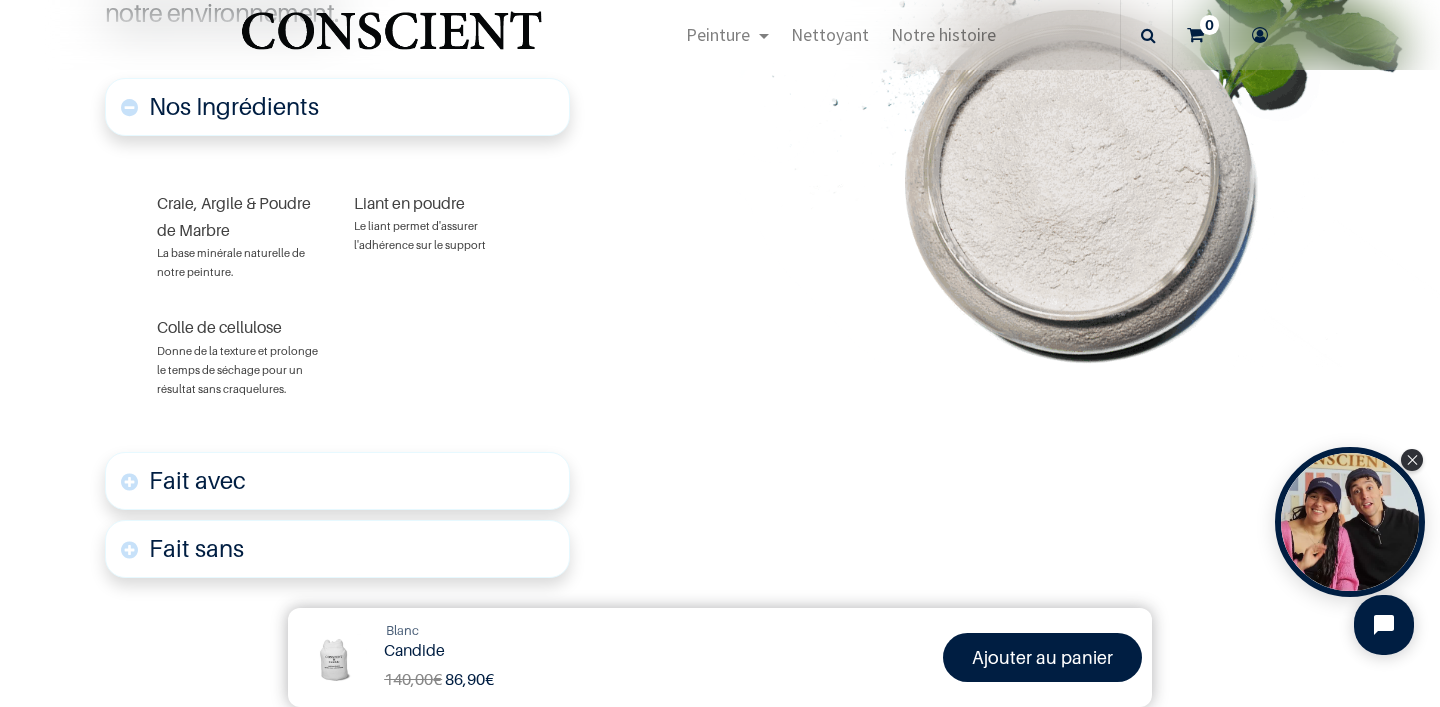 scroll, scrollTop: 1271, scrollLeft: 0, axis: vertical 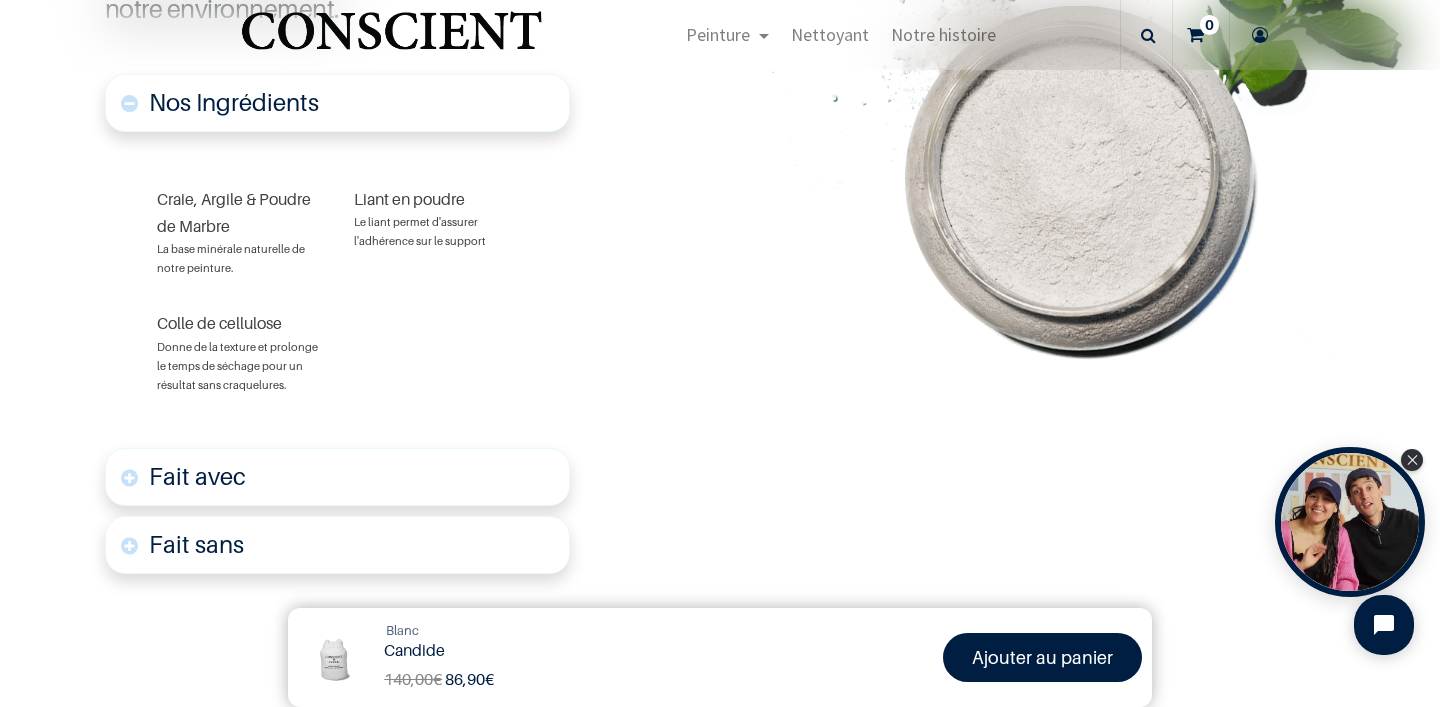 click on "Fait sans" at bounding box center [337, 545] 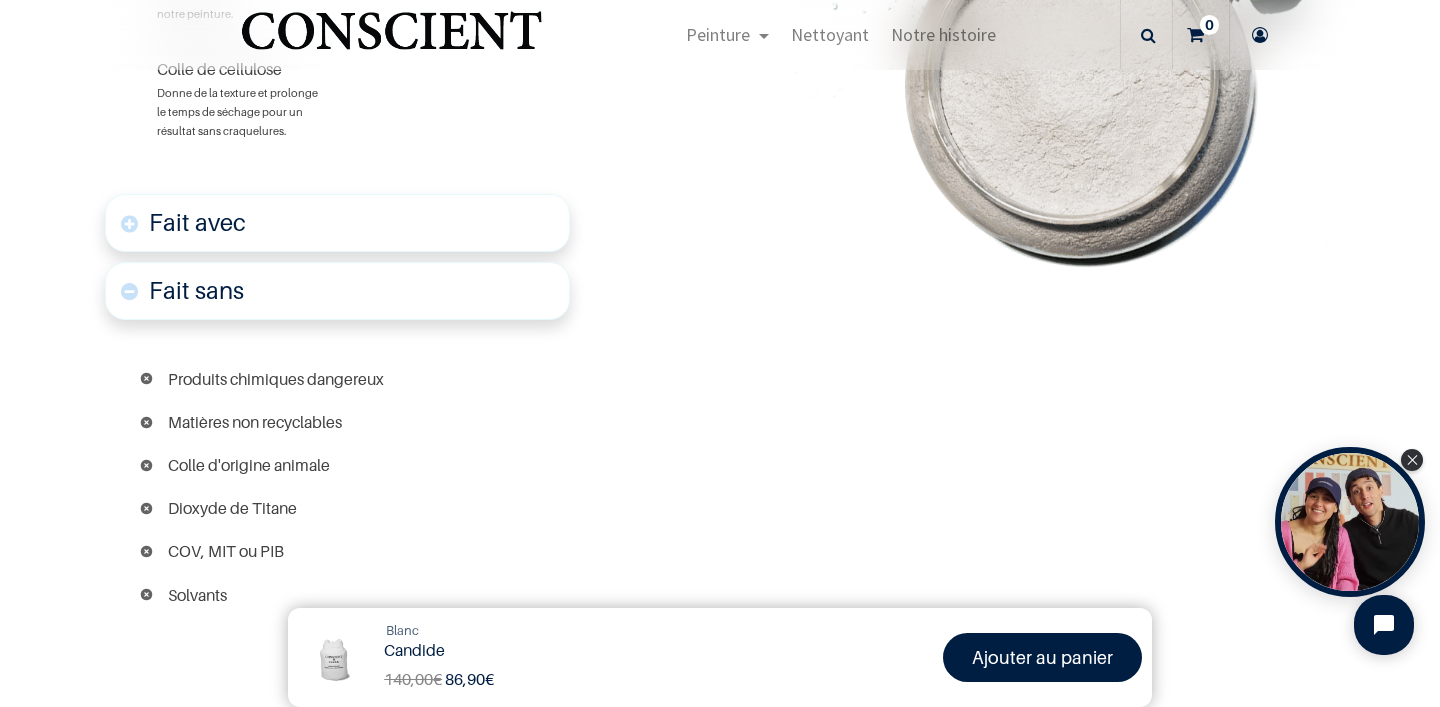 scroll, scrollTop: 1526, scrollLeft: 0, axis: vertical 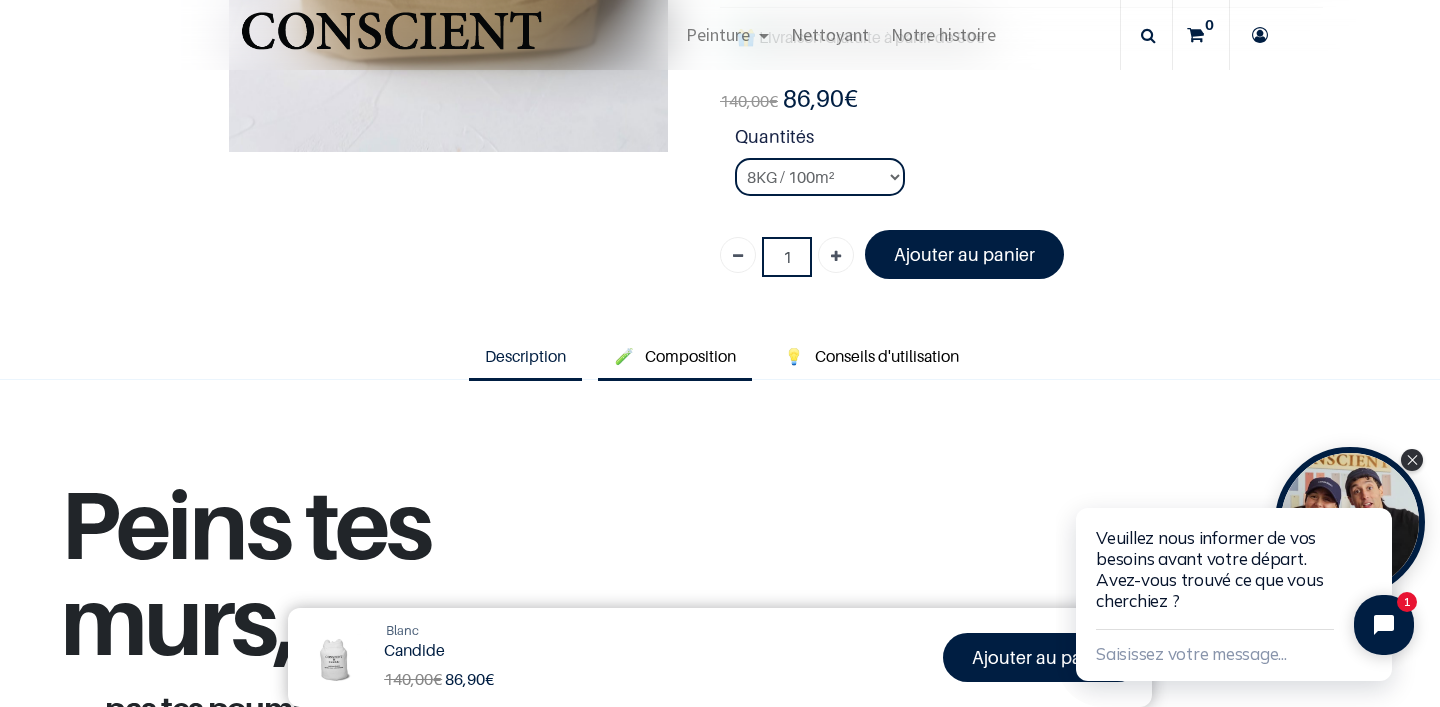 click on "Composition" at bounding box center (690, 356) 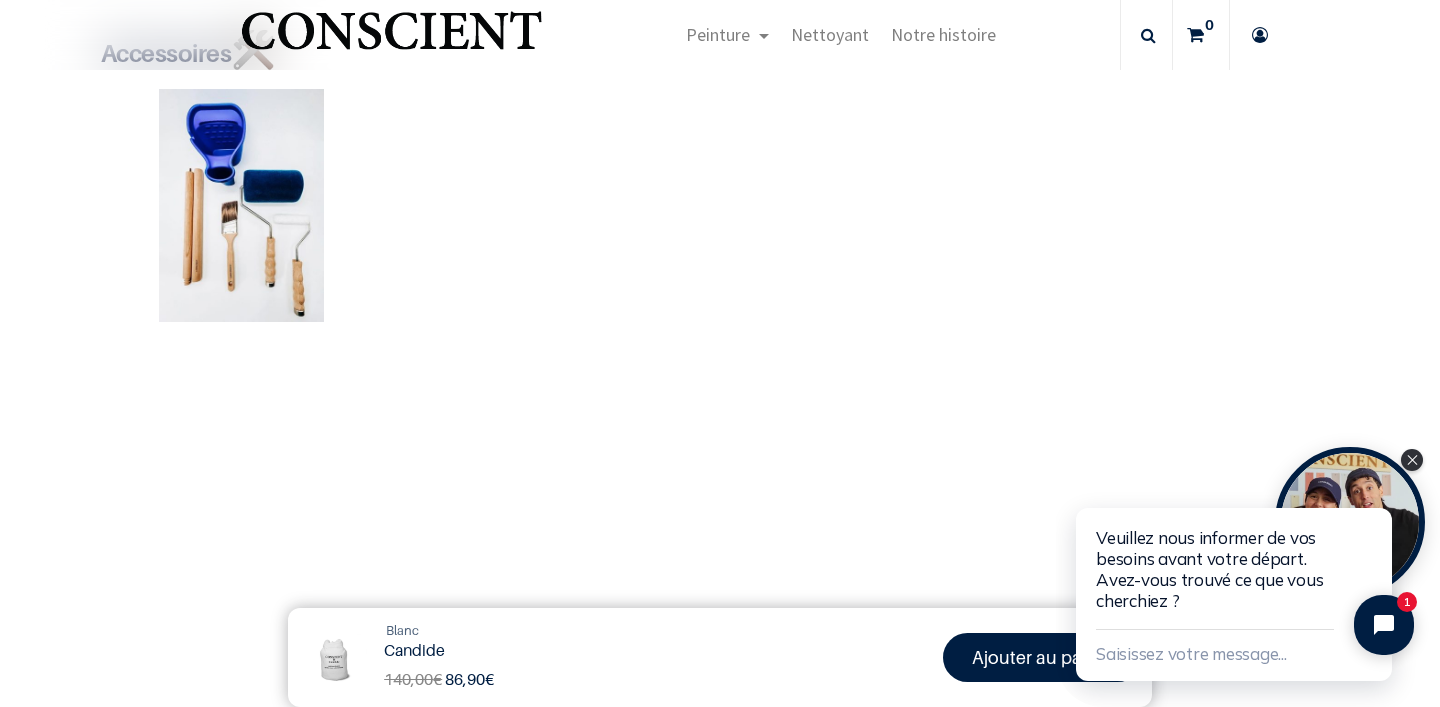 scroll, scrollTop: 443, scrollLeft: 0, axis: vertical 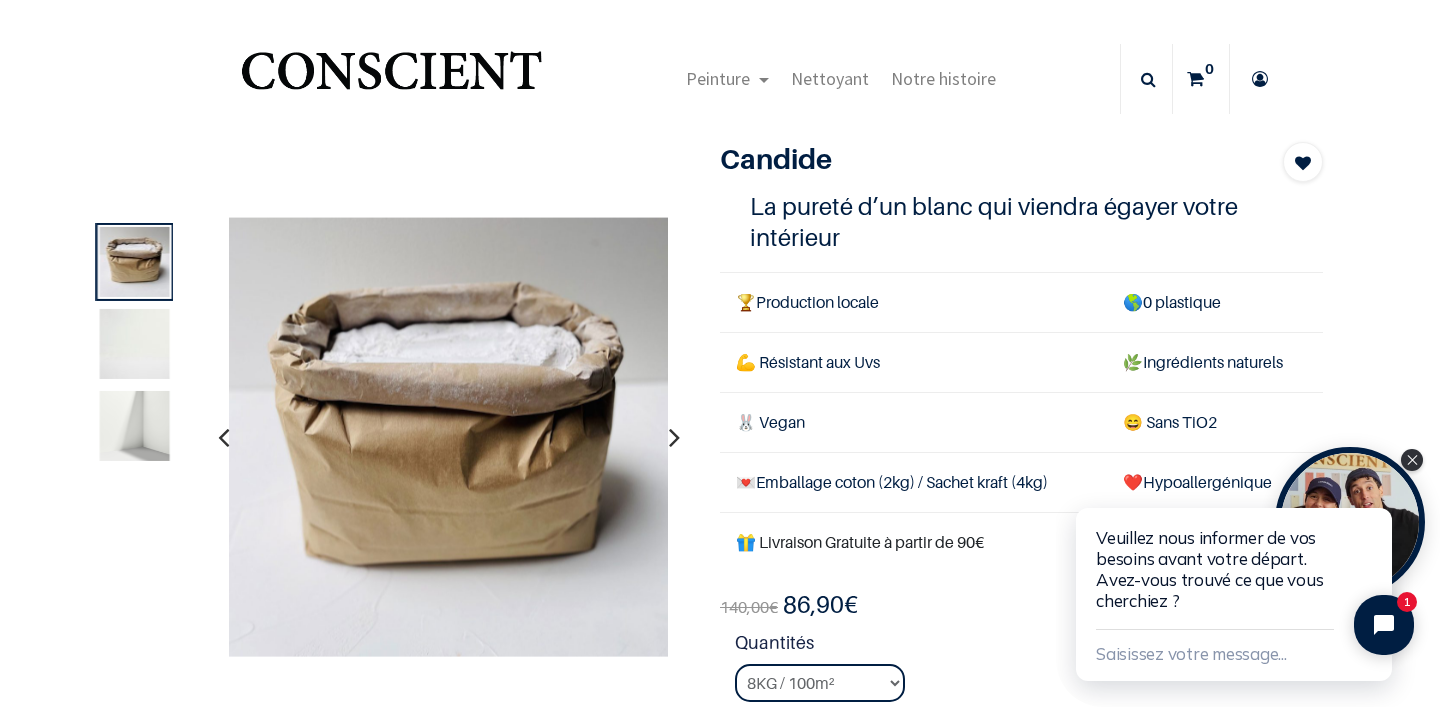 click at bounding box center (135, 426) 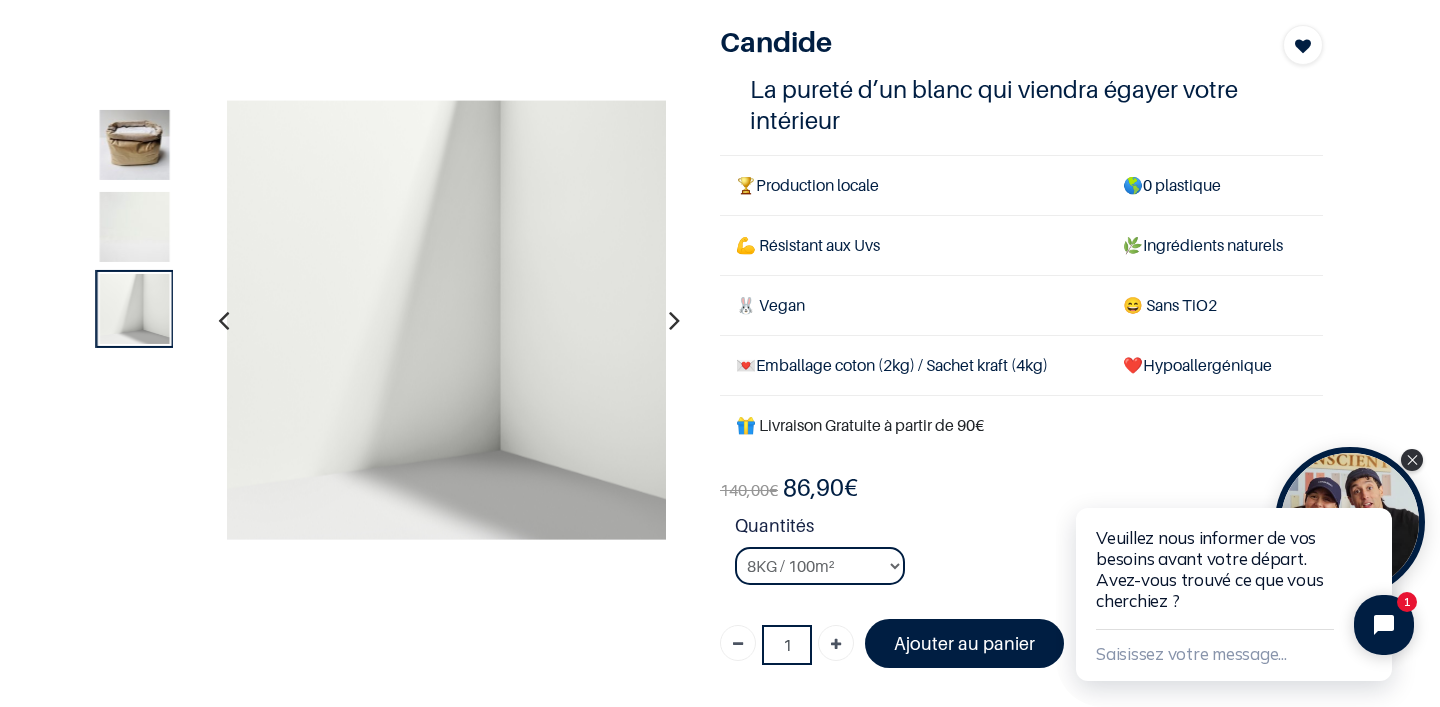scroll, scrollTop: 128, scrollLeft: 0, axis: vertical 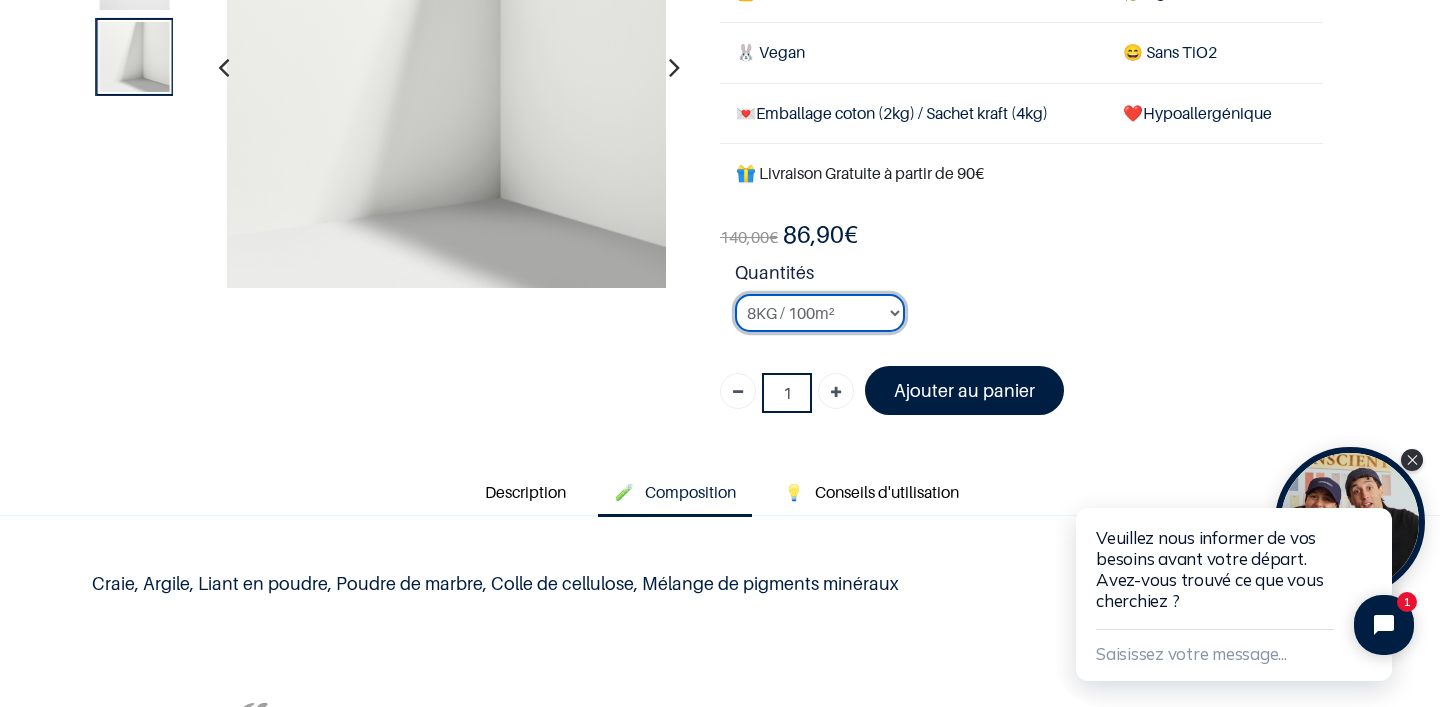 click on "2KG / 25m²
4KG / 50m²
8KG / 100m²
Testeur" at bounding box center (820, 313) 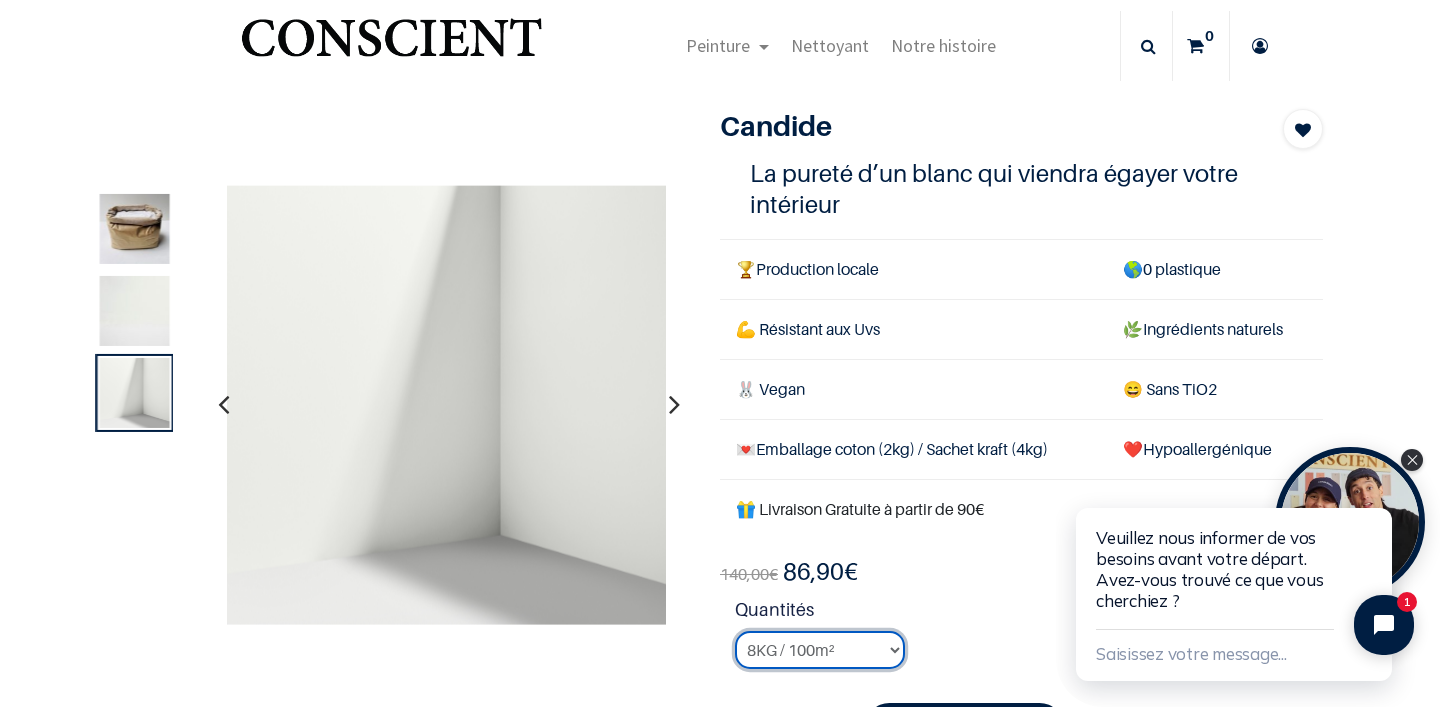 scroll, scrollTop: 0, scrollLeft: 0, axis: both 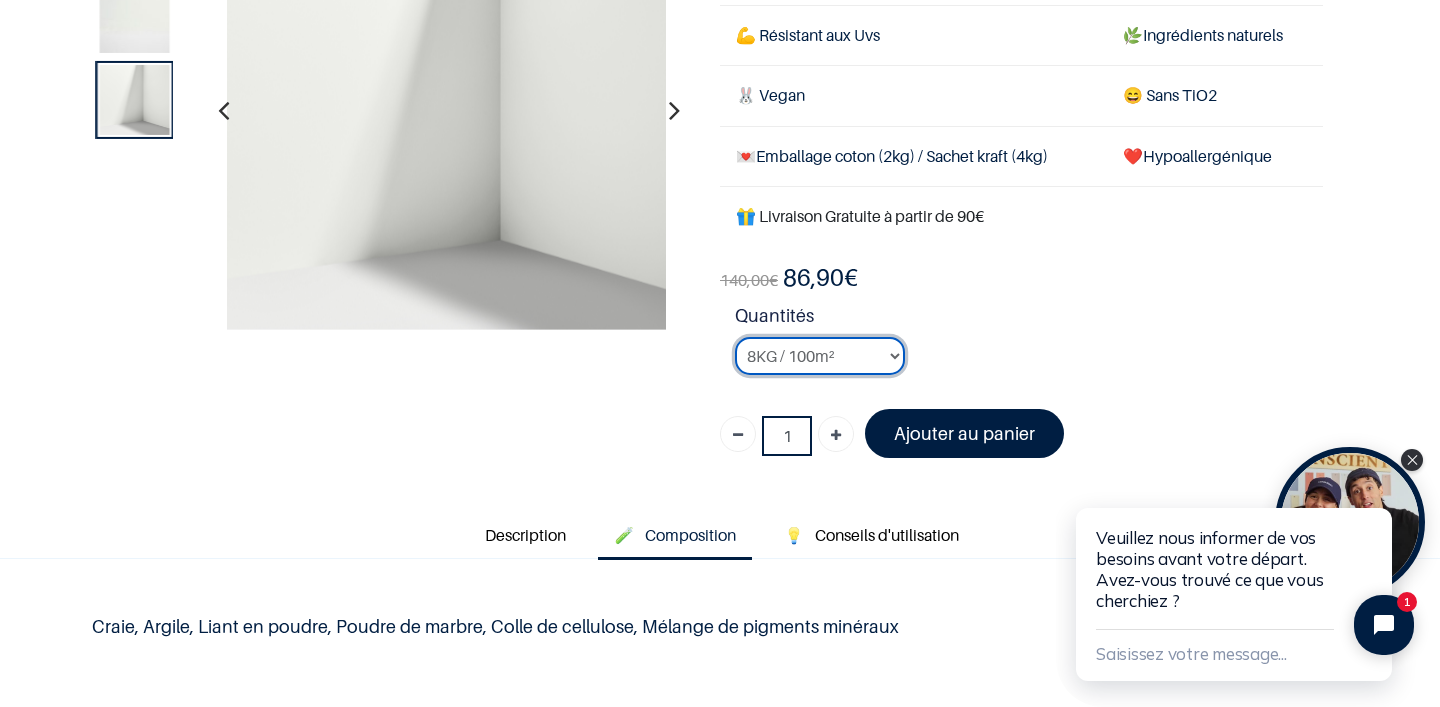 click on "2KG / 25m²
4KG / 50m²
8KG / 100m²
Testeur" at bounding box center (820, 356) 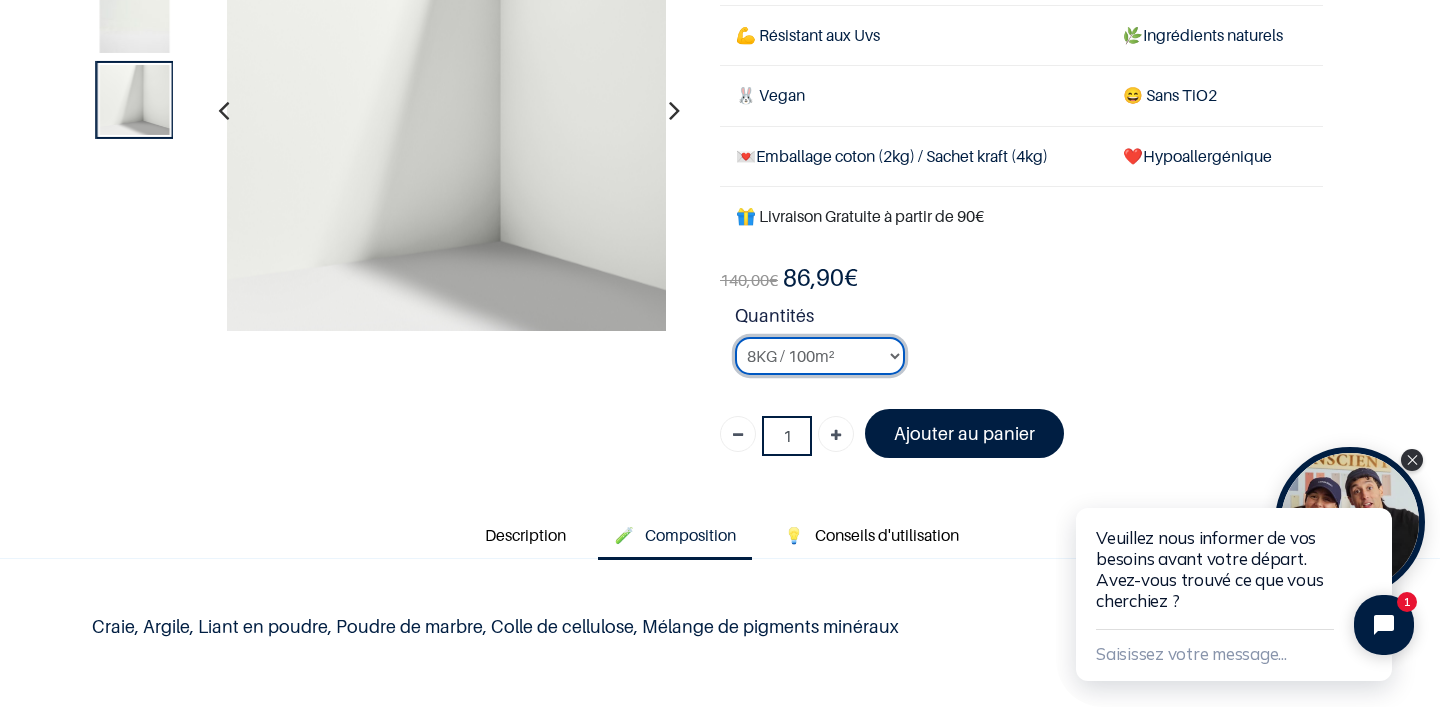 select on "50" 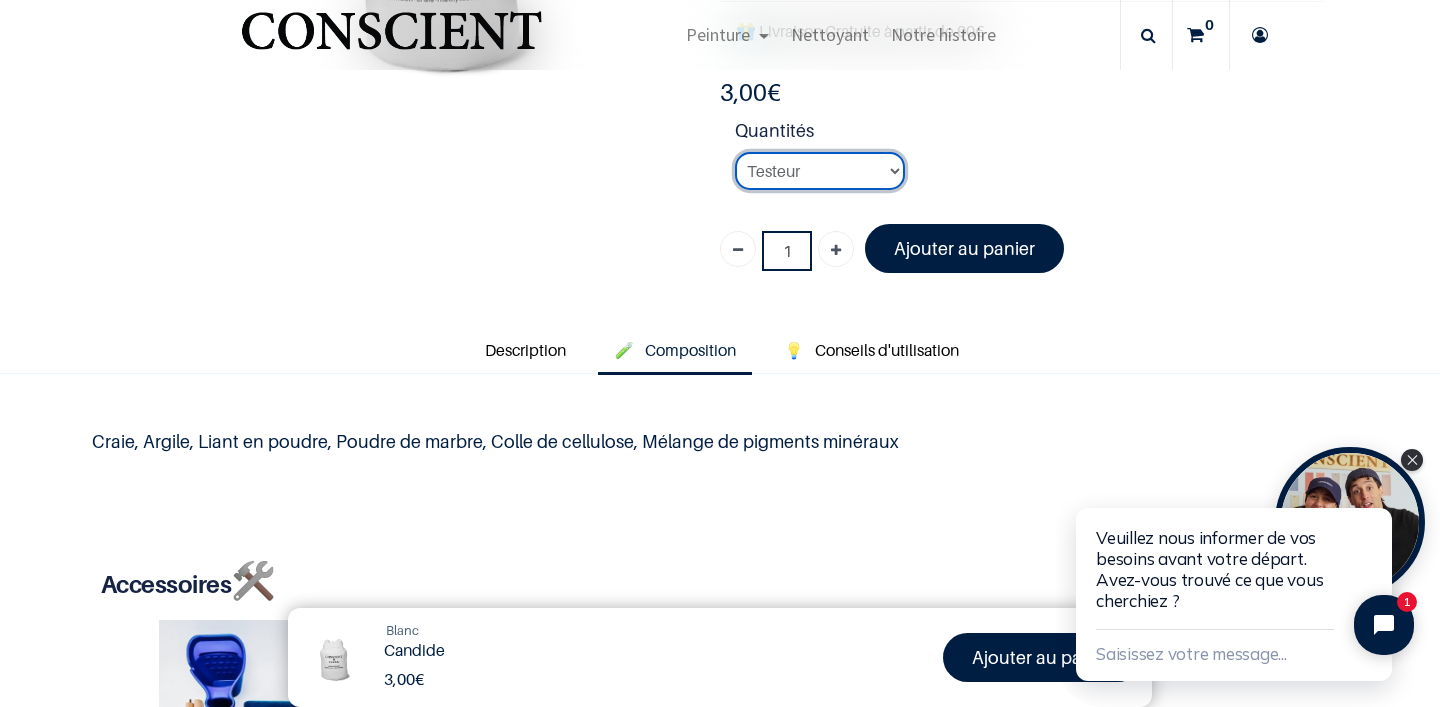scroll, scrollTop: 307, scrollLeft: 0, axis: vertical 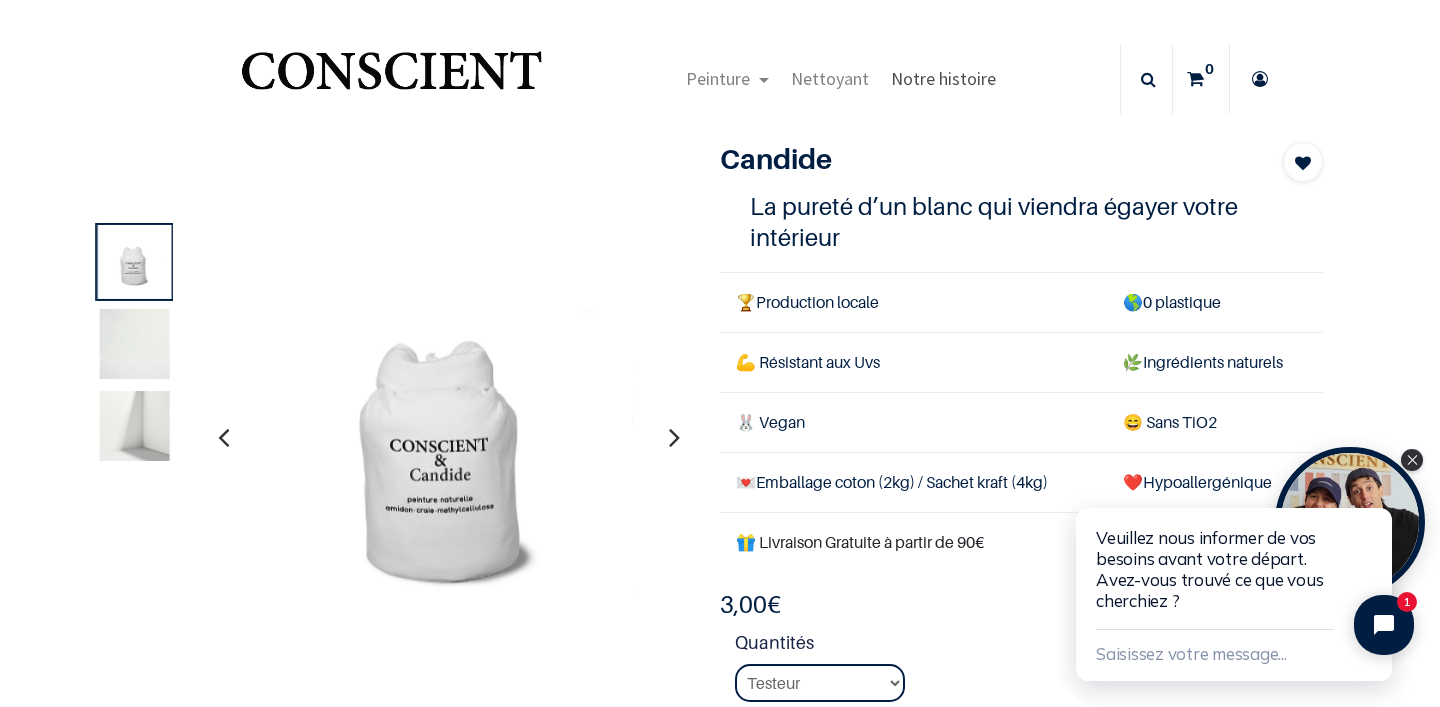 click on "Notre histoire" at bounding box center (943, 78) 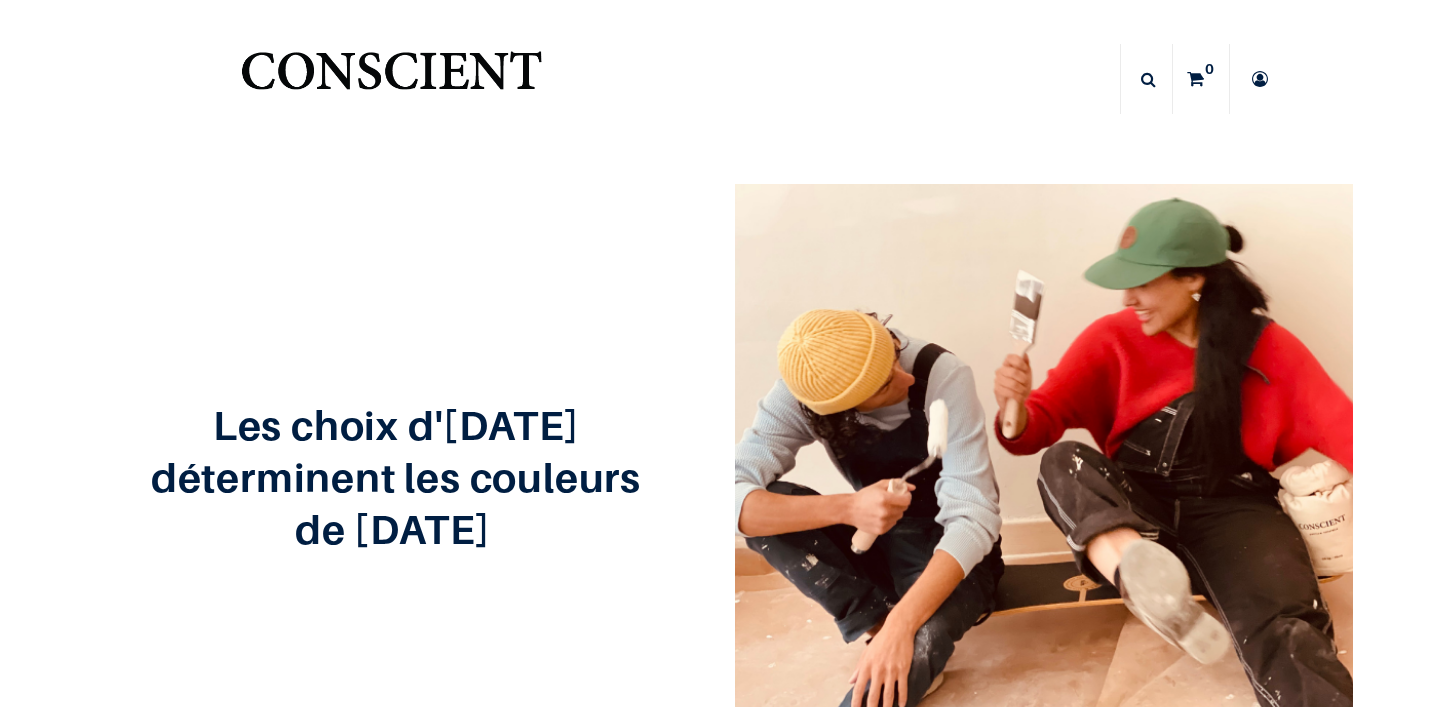 scroll, scrollTop: 0, scrollLeft: 0, axis: both 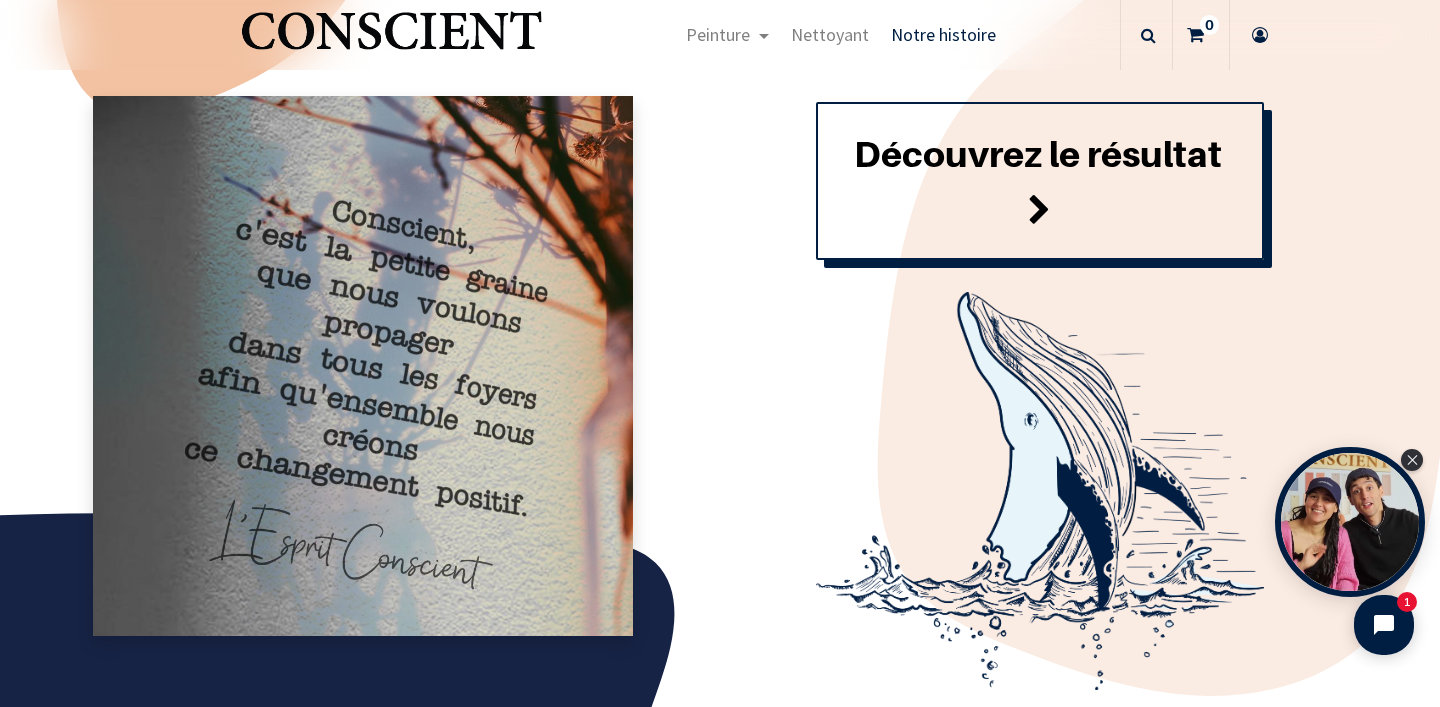 click on "Découvrez le résultat" at bounding box center (1040, 181) 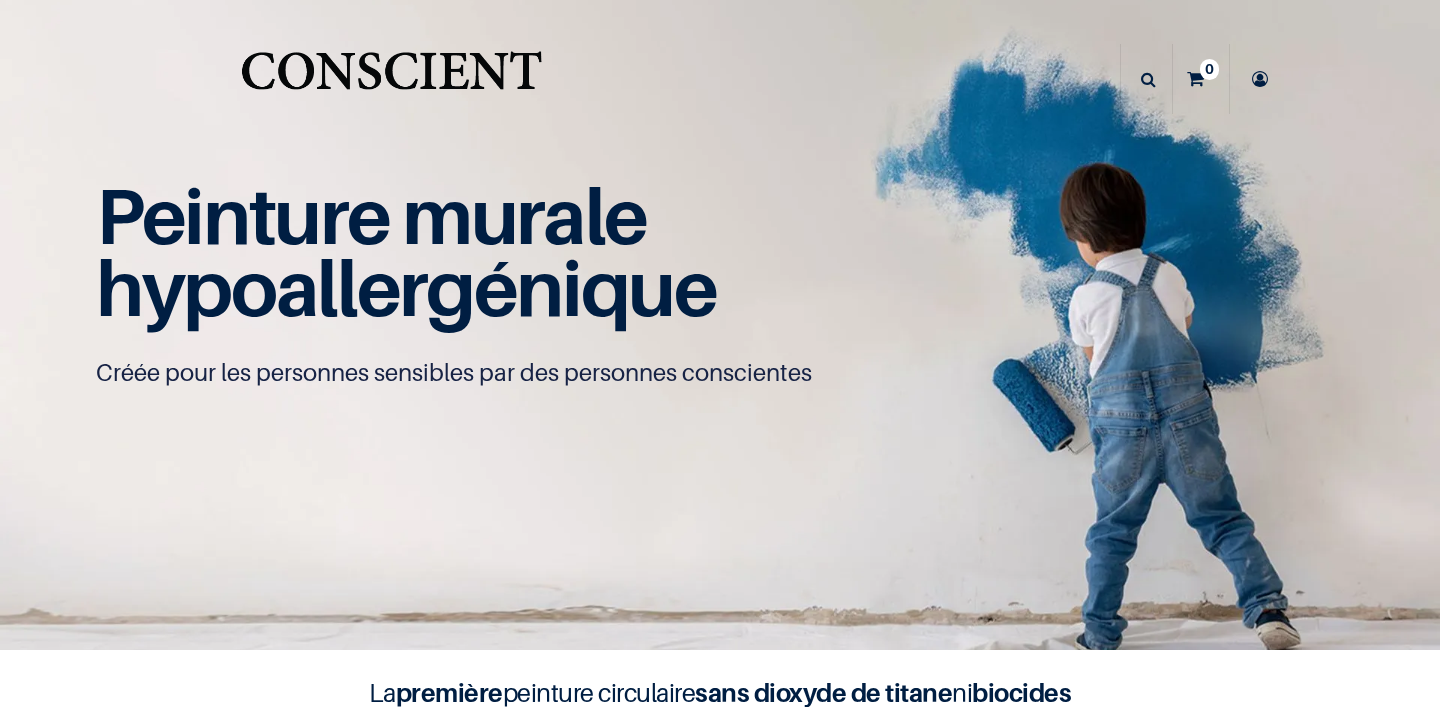 scroll, scrollTop: 0, scrollLeft: 0, axis: both 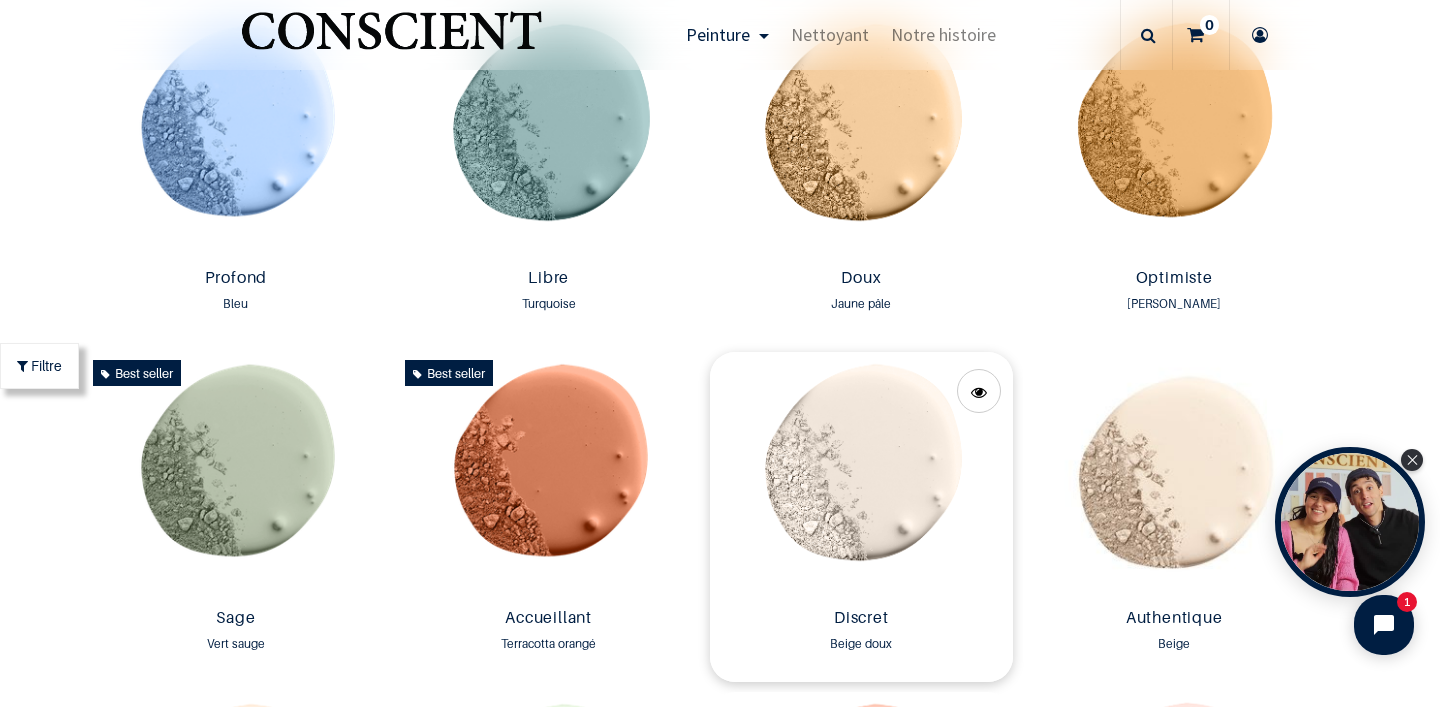 click at bounding box center [861, 476] 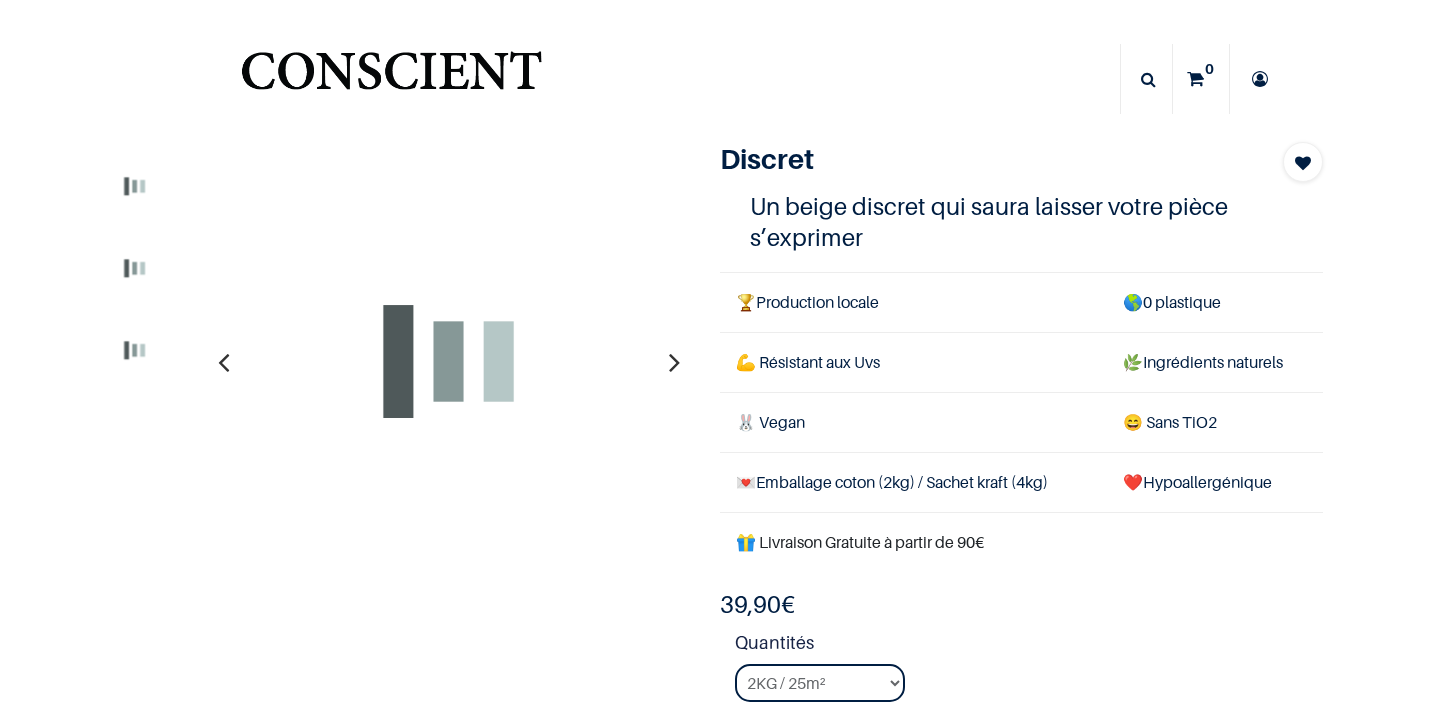 scroll, scrollTop: 0, scrollLeft: 0, axis: both 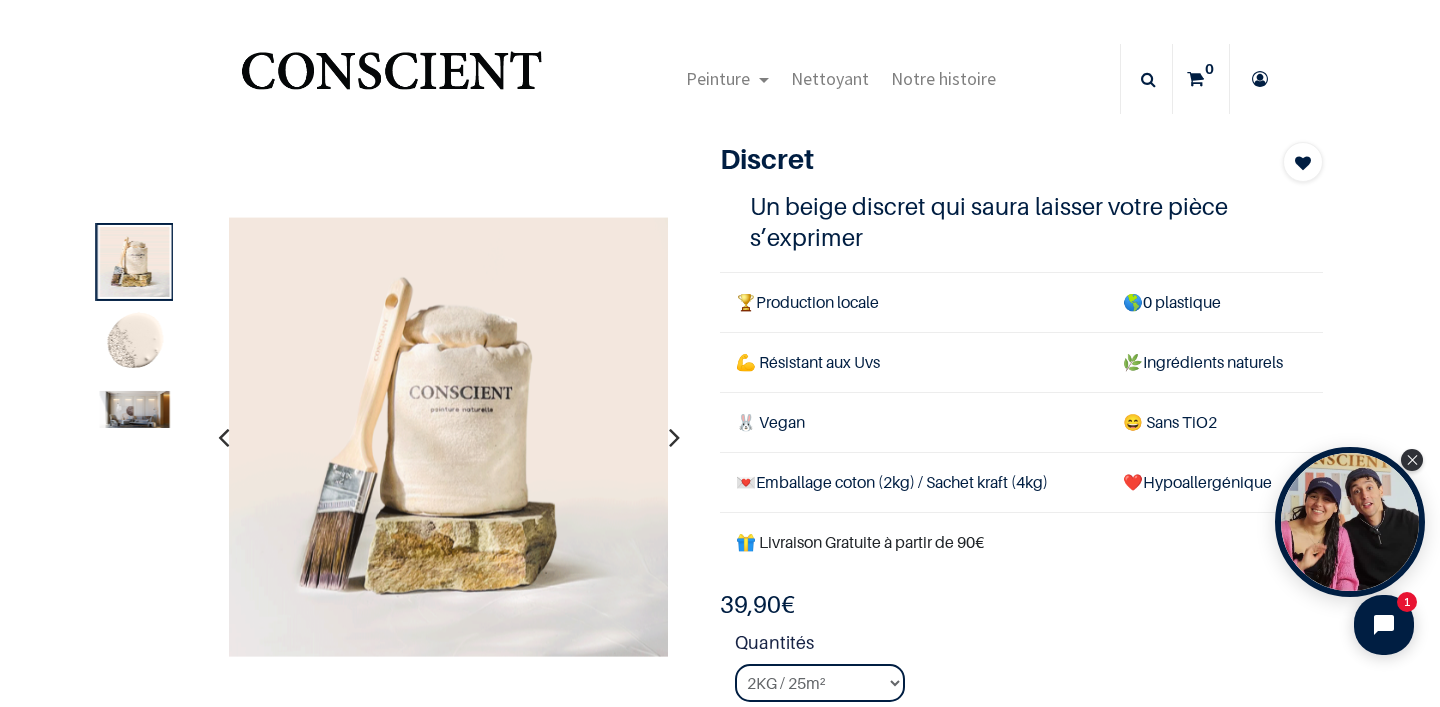 click at bounding box center [135, 409] 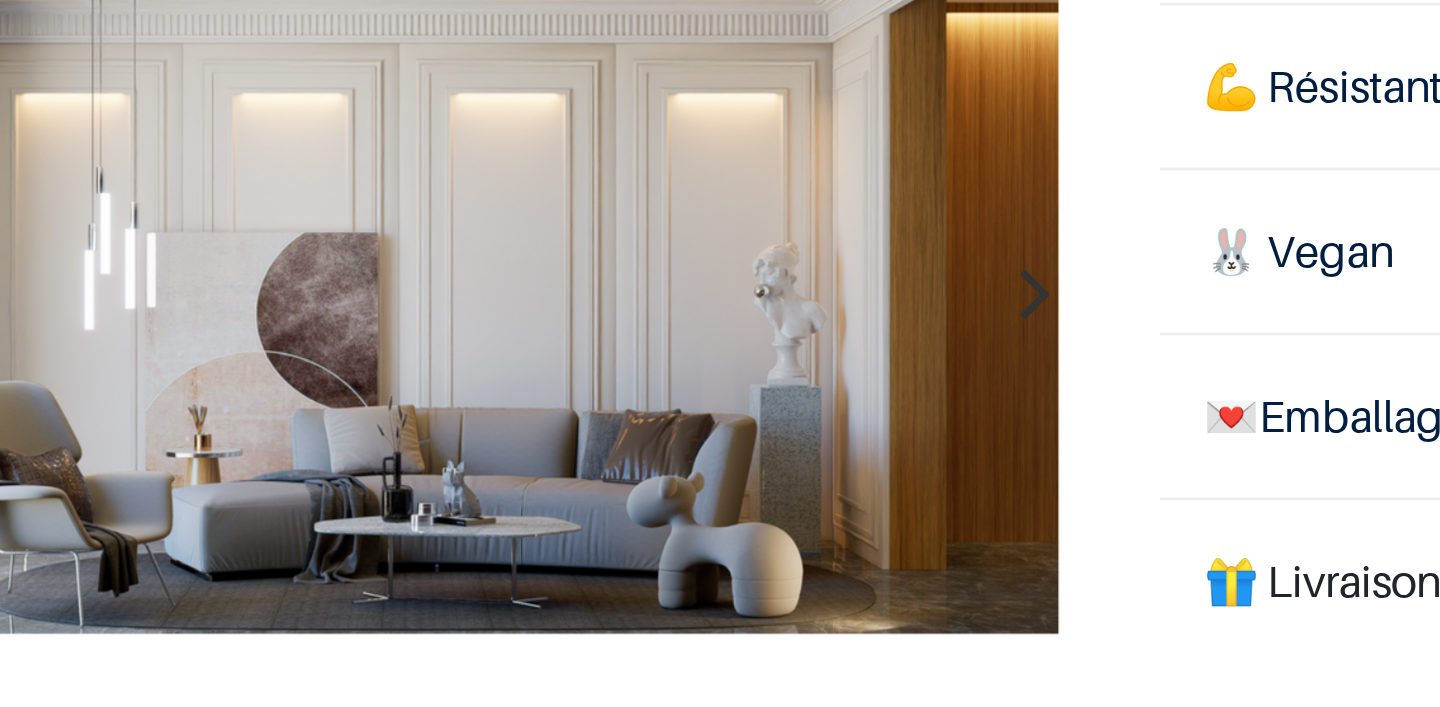 scroll, scrollTop: 72, scrollLeft: 0, axis: vertical 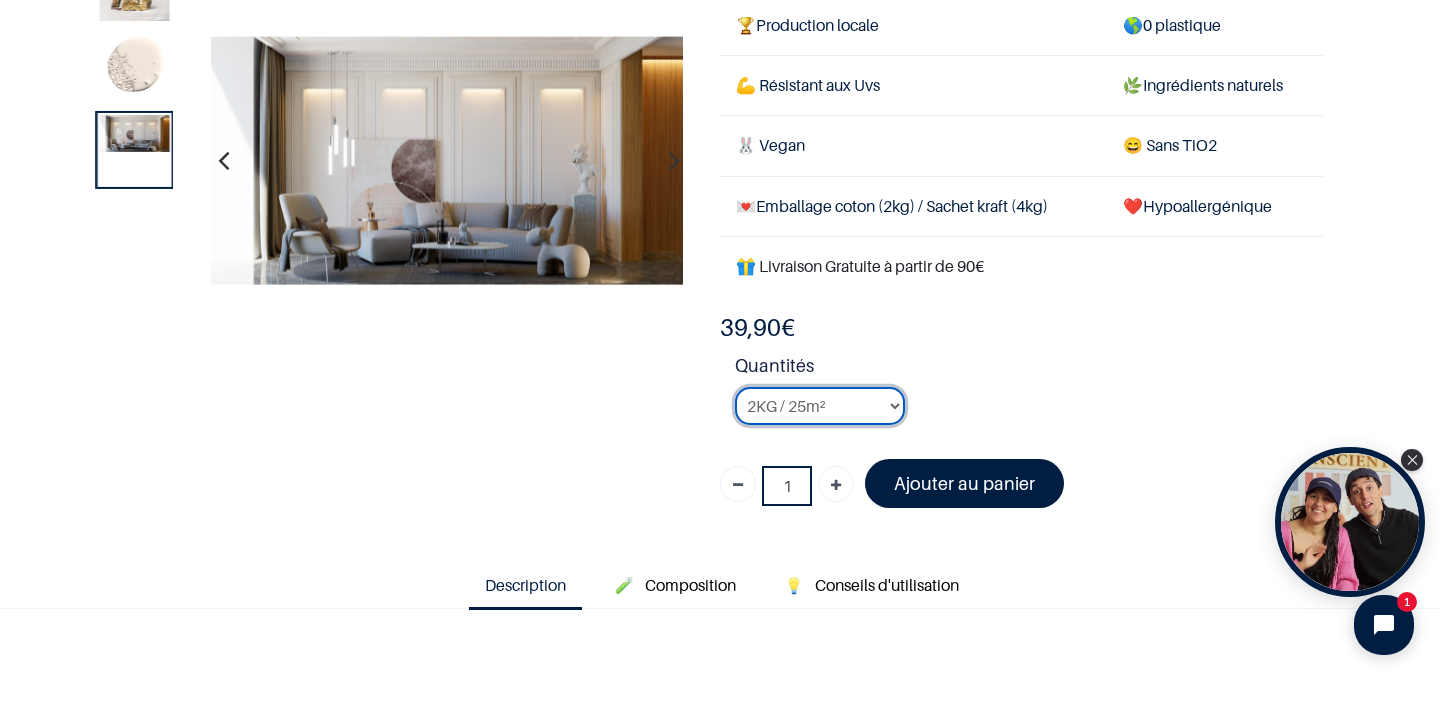 click on "2KG / 25m²
4KG / 50m²
8KG / 100m²
Testeur" at bounding box center [820, 406] 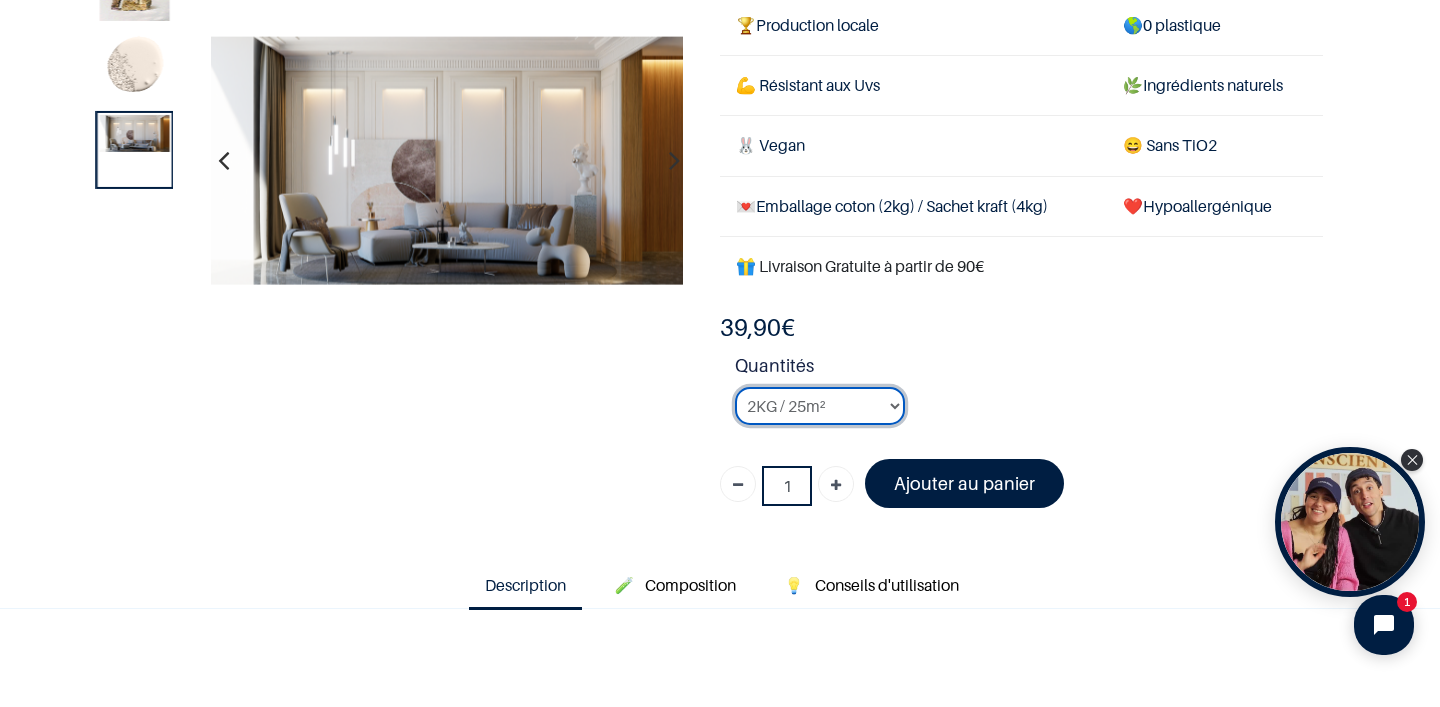 select on "24" 